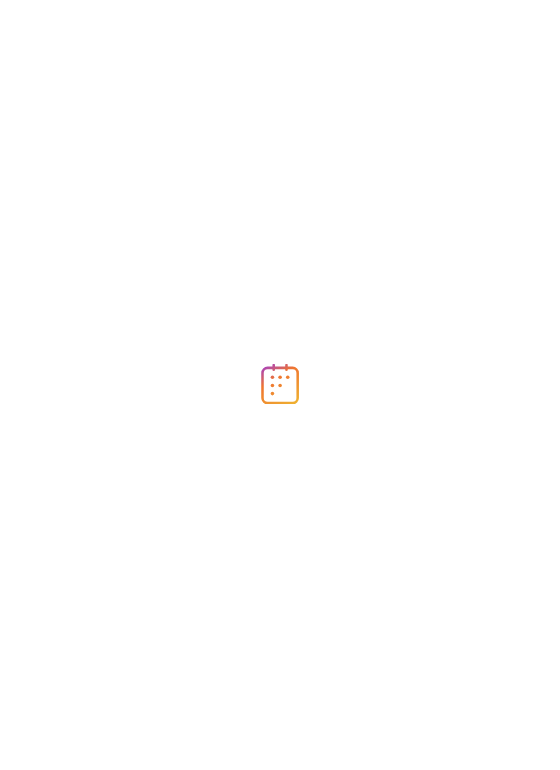 scroll, scrollTop: 0, scrollLeft: 0, axis: both 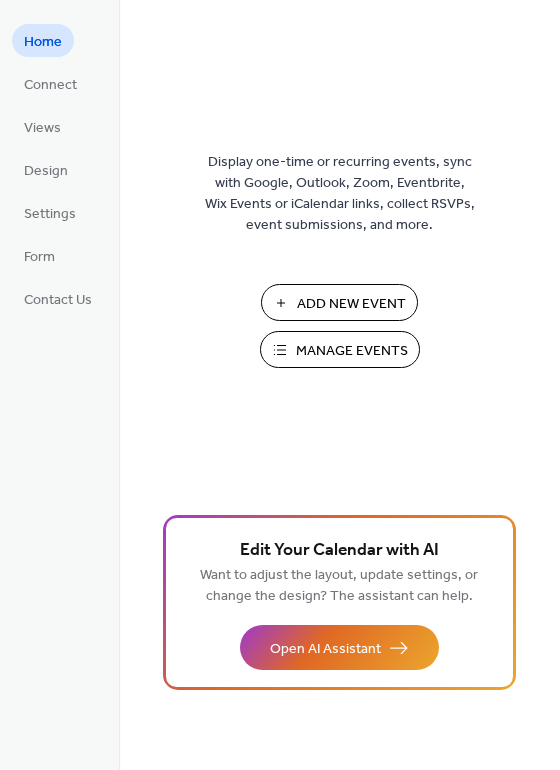 click on "Add New Event" at bounding box center [351, 304] 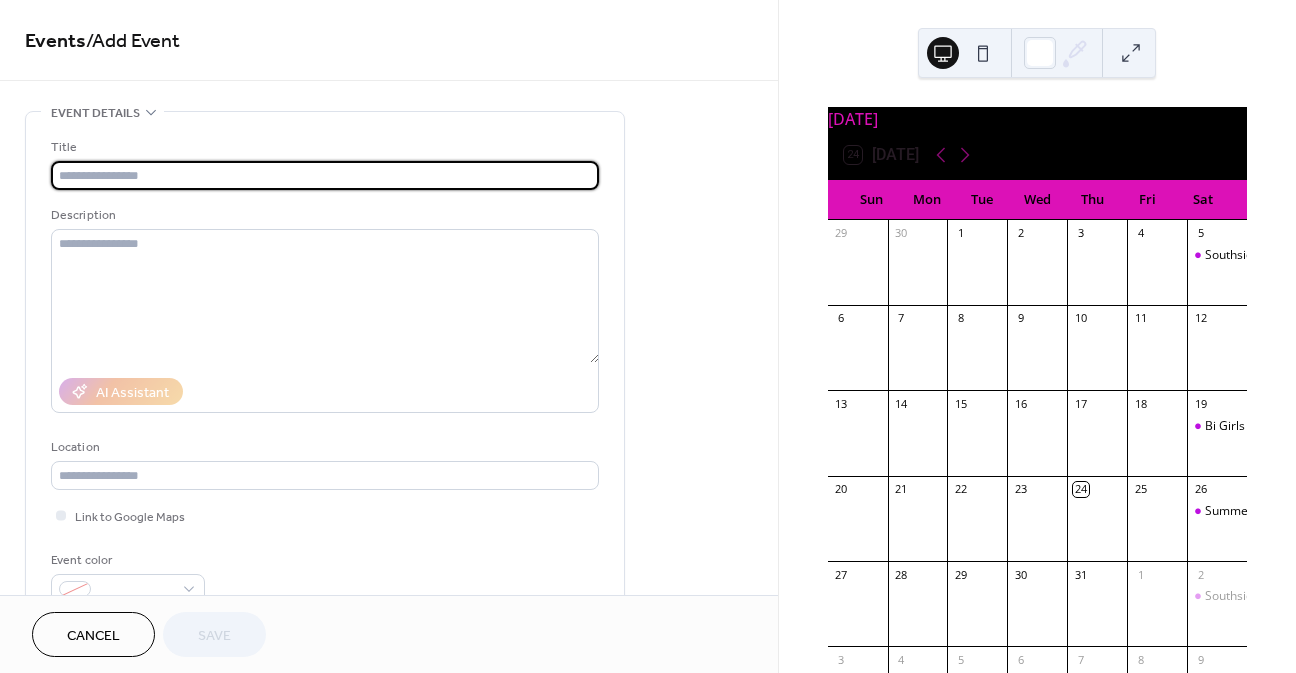 scroll, scrollTop: 0, scrollLeft: 0, axis: both 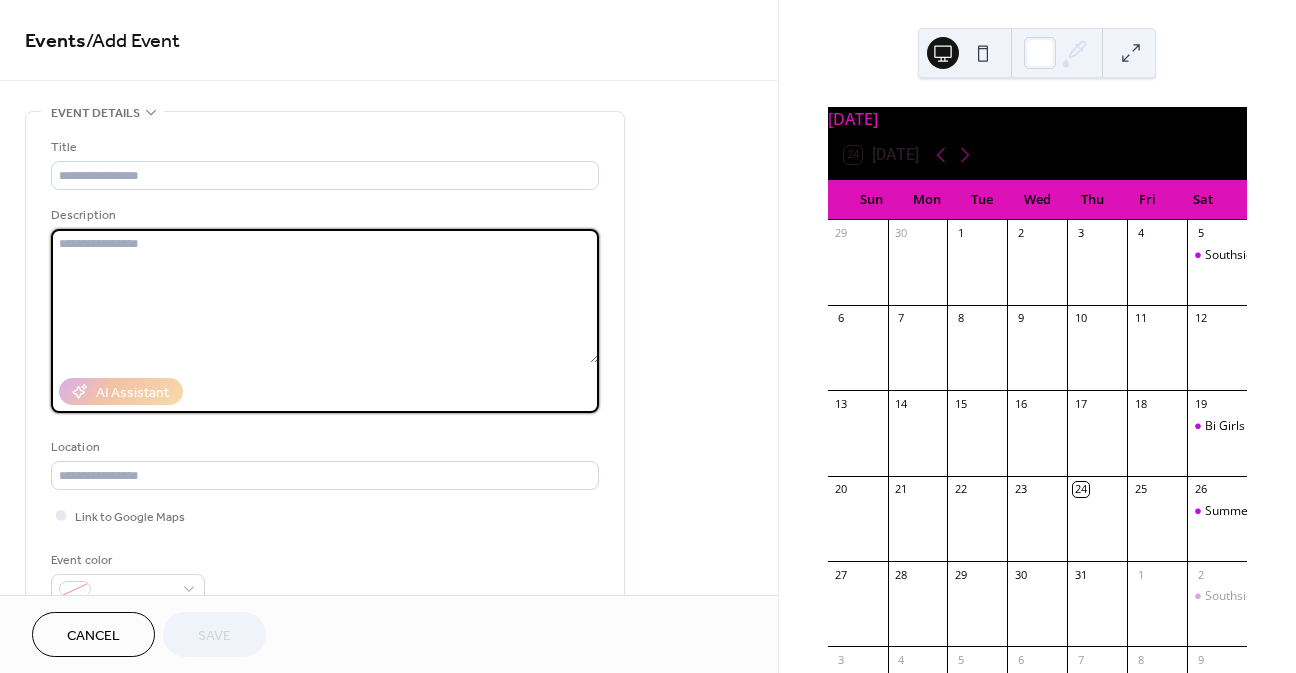 paste on "**********" 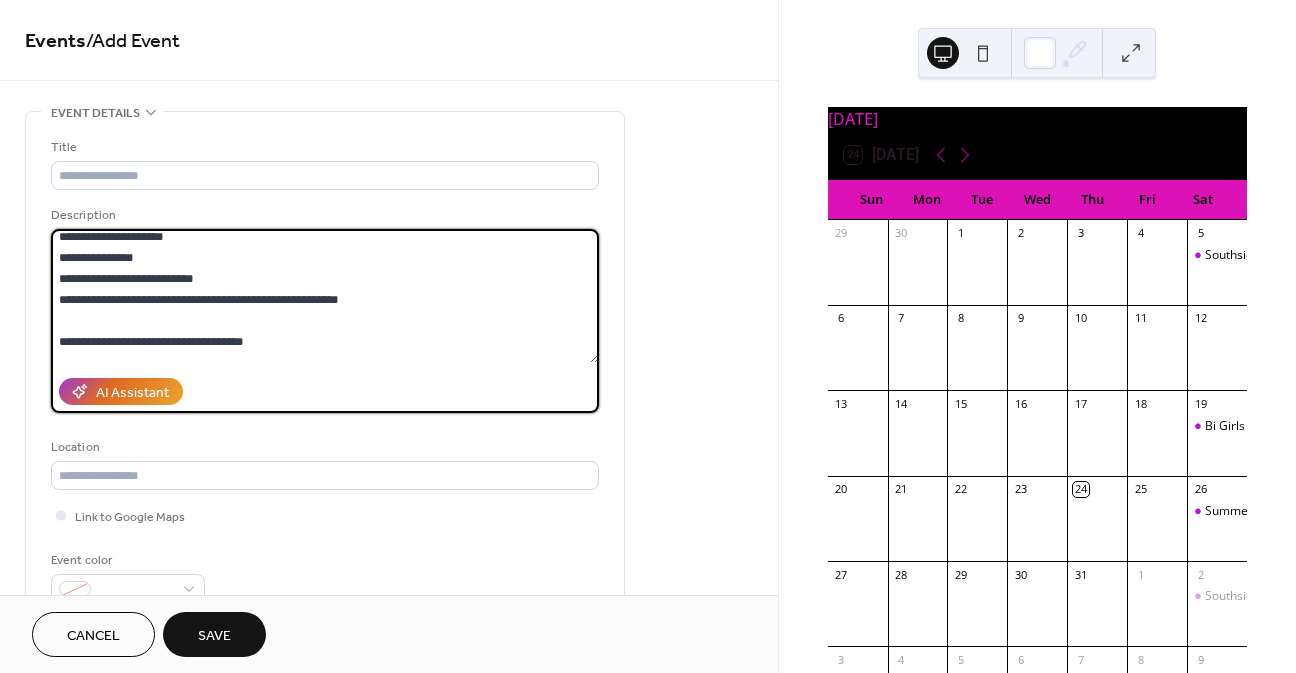 scroll, scrollTop: 0, scrollLeft: 0, axis: both 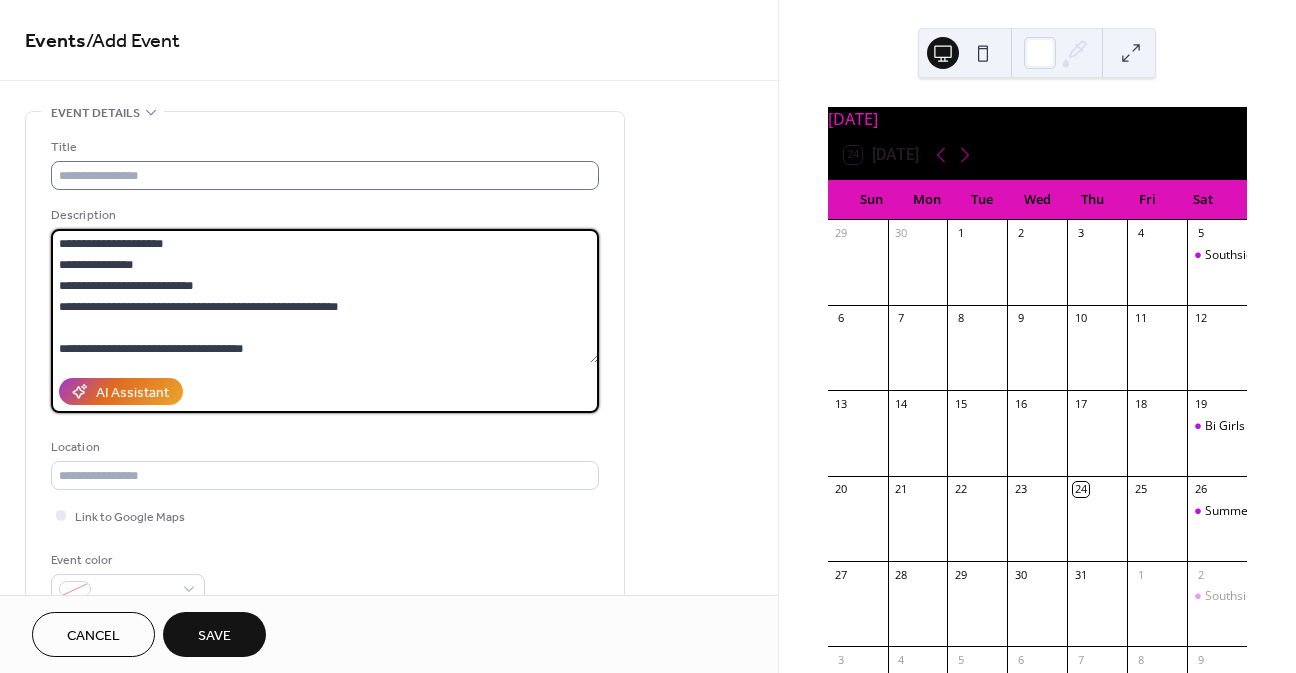 type on "**********" 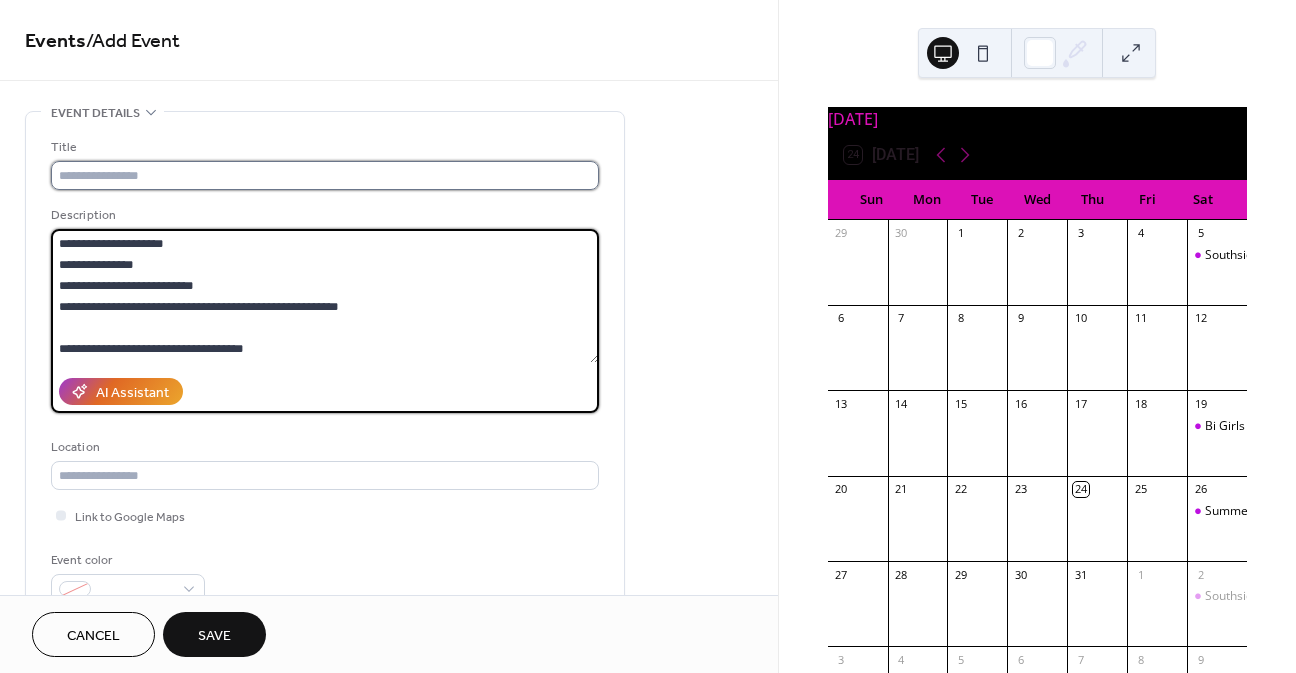 click at bounding box center (325, 175) 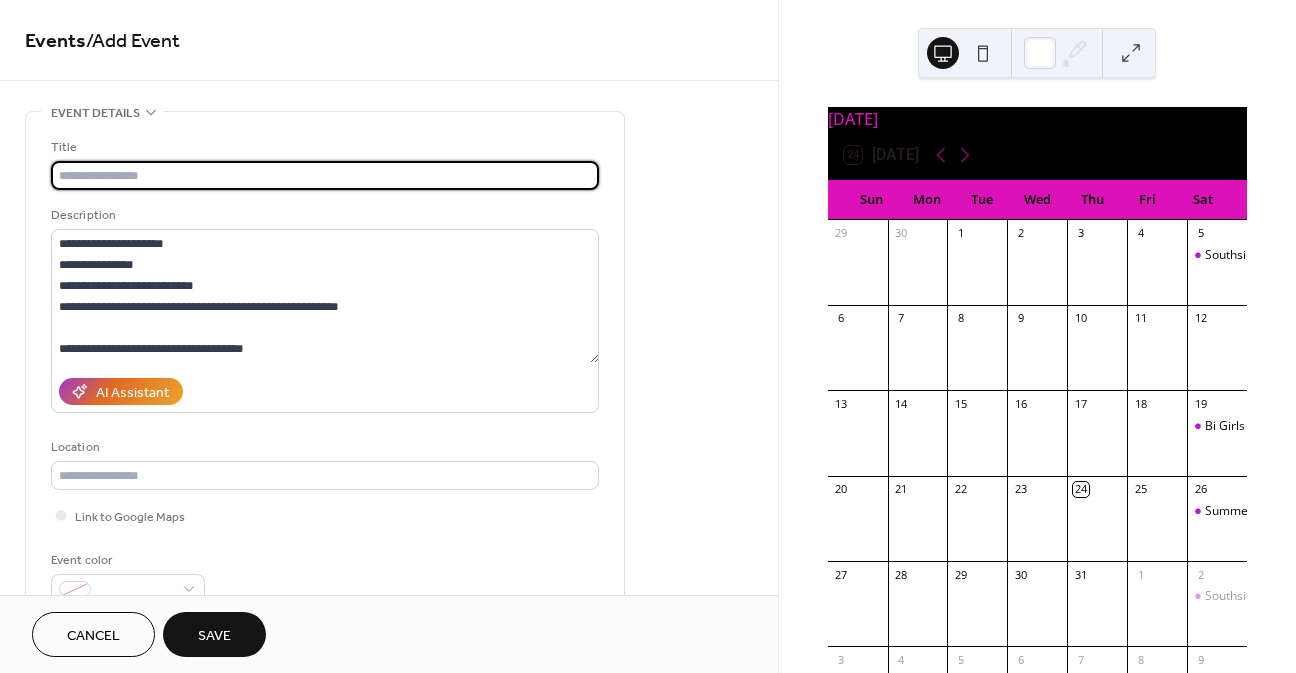 type on "*" 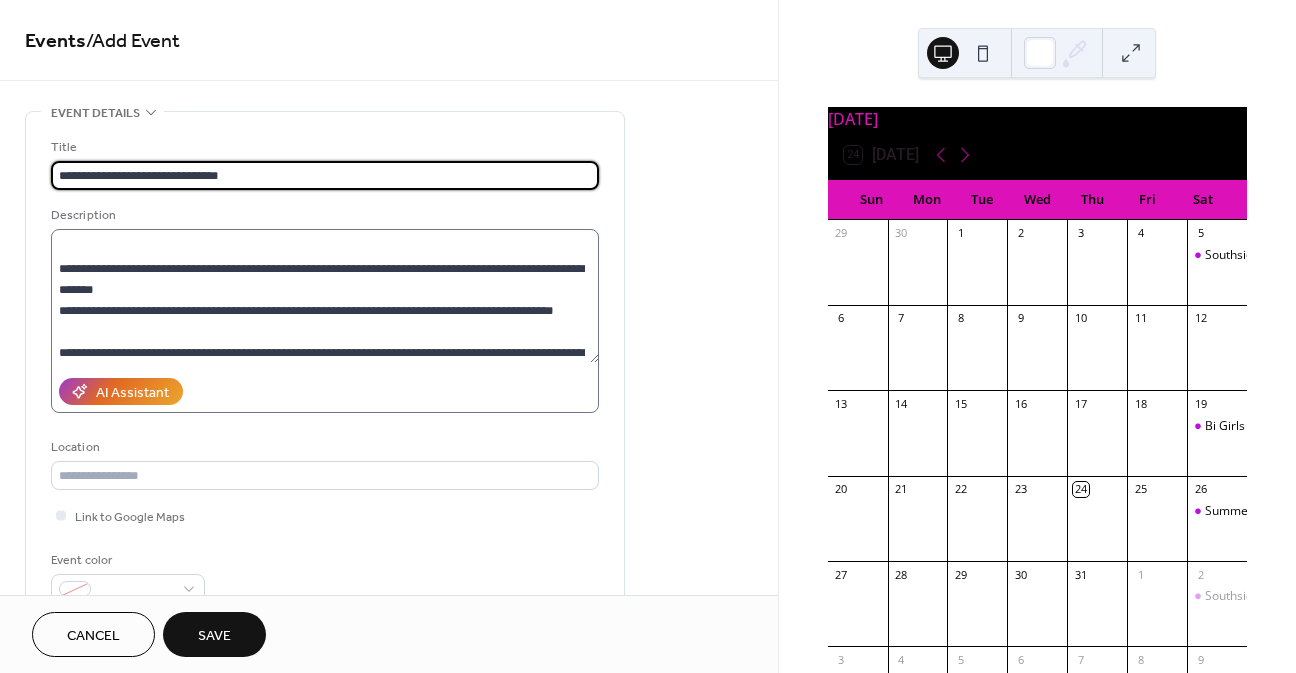 scroll, scrollTop: 300, scrollLeft: 0, axis: vertical 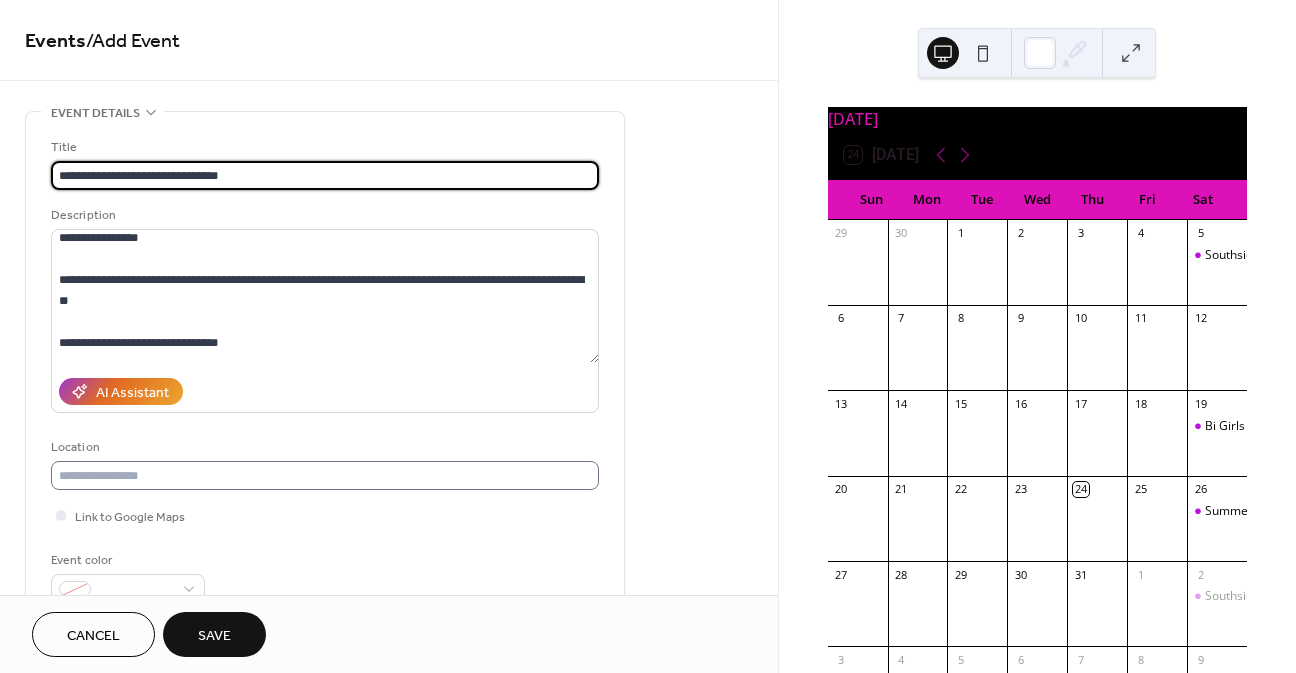 type on "**********" 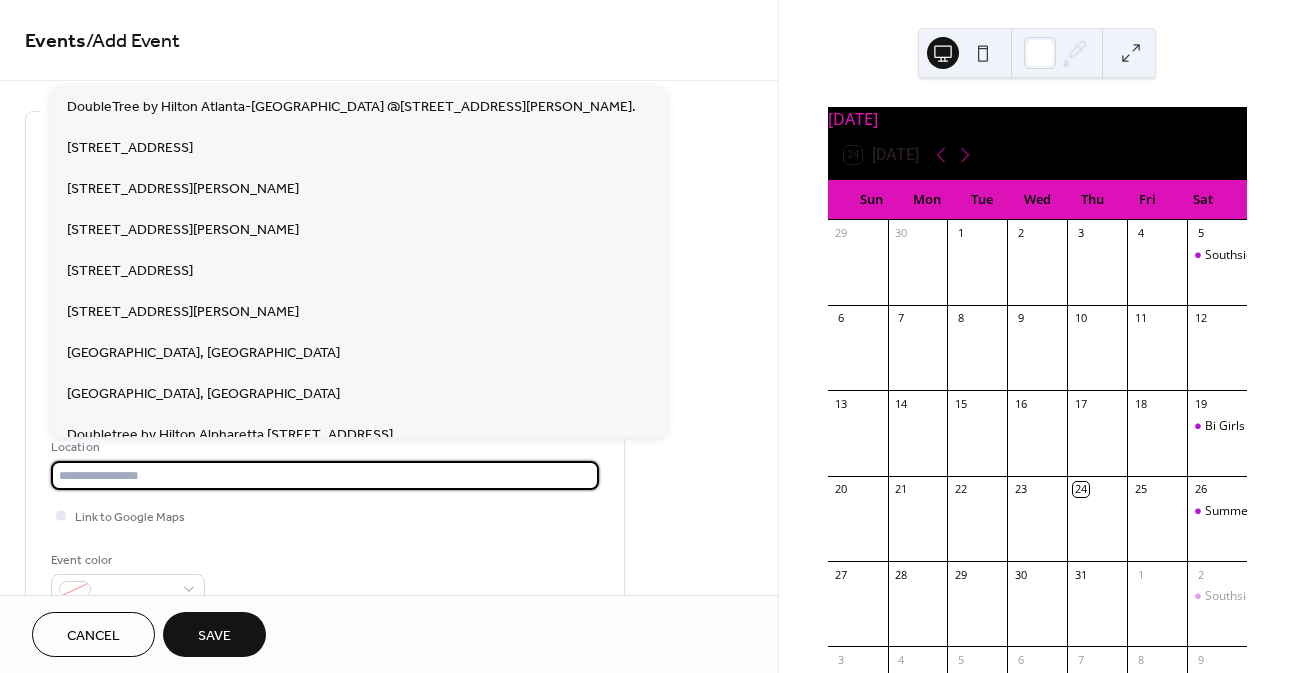 click at bounding box center [325, 475] 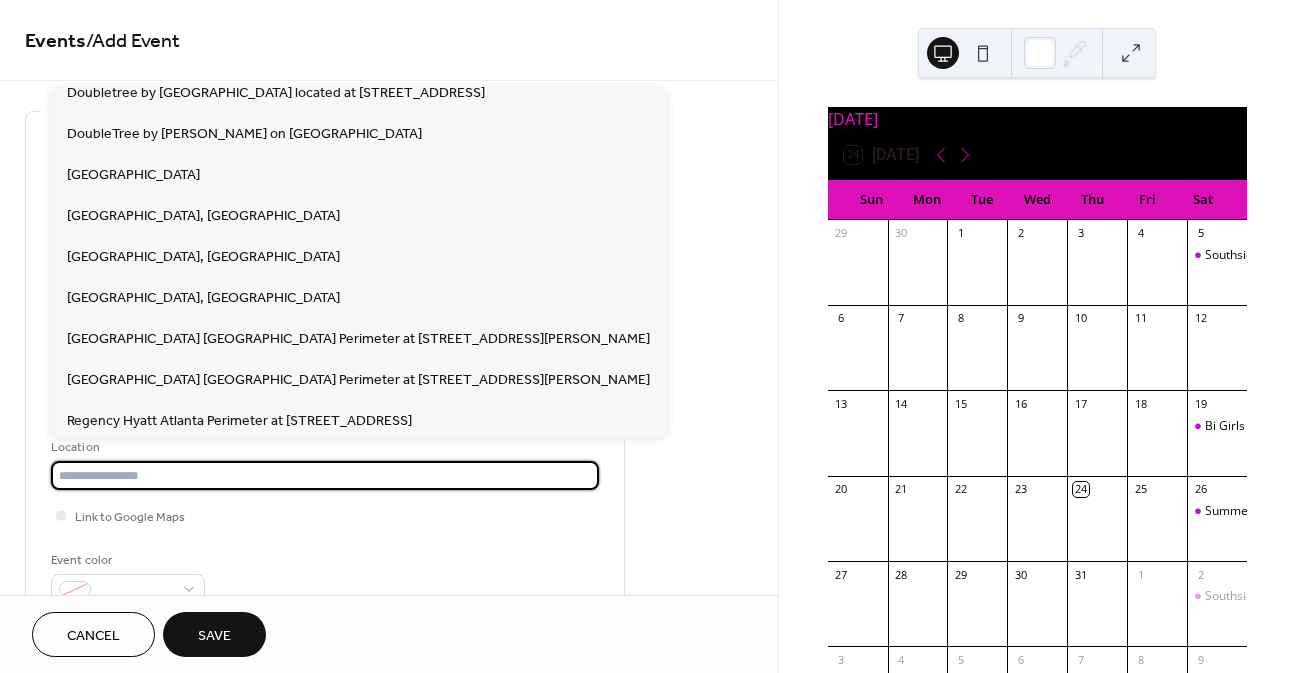 scroll, scrollTop: 400, scrollLeft: 0, axis: vertical 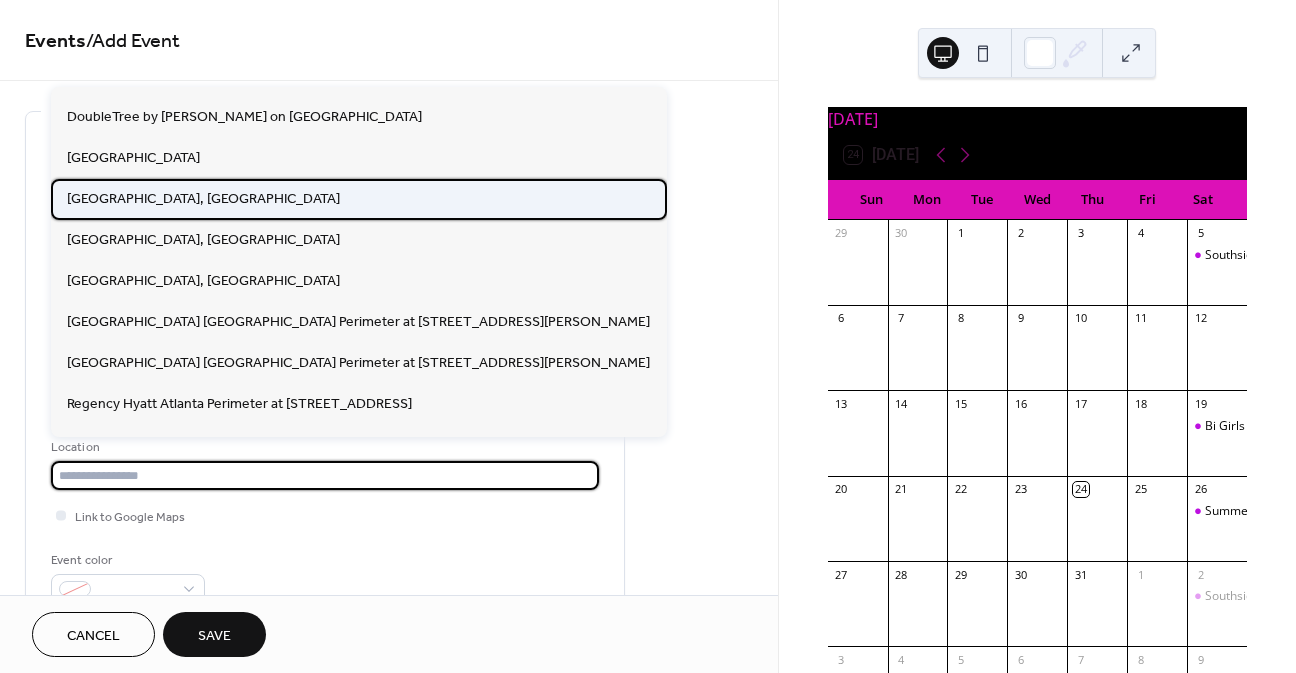 click on "Fayetteville, Ga" at bounding box center [203, 199] 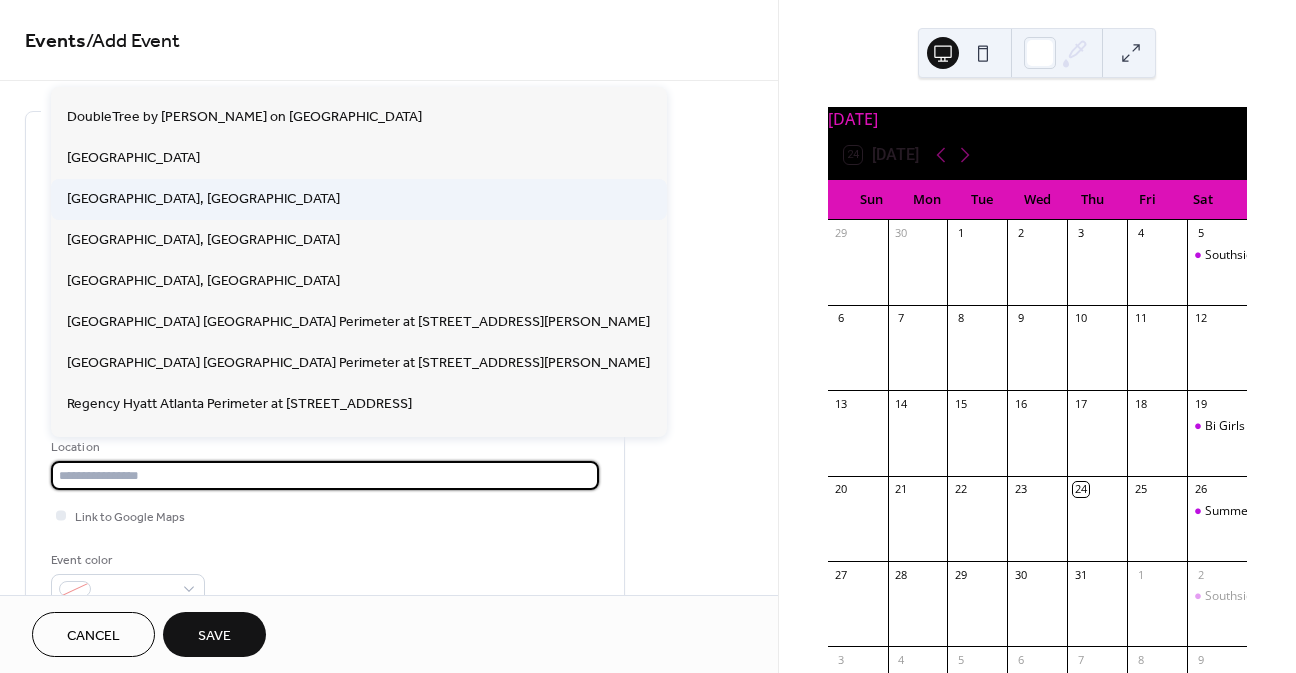 type on "**********" 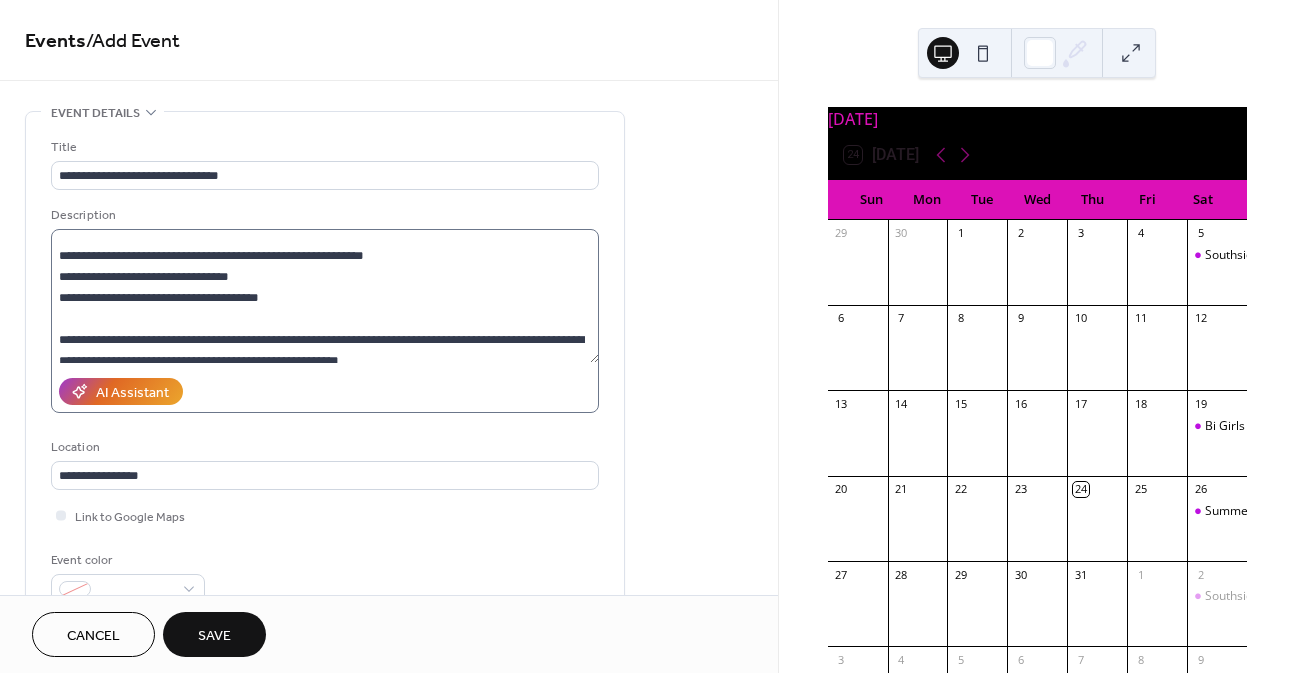 scroll, scrollTop: 700, scrollLeft: 0, axis: vertical 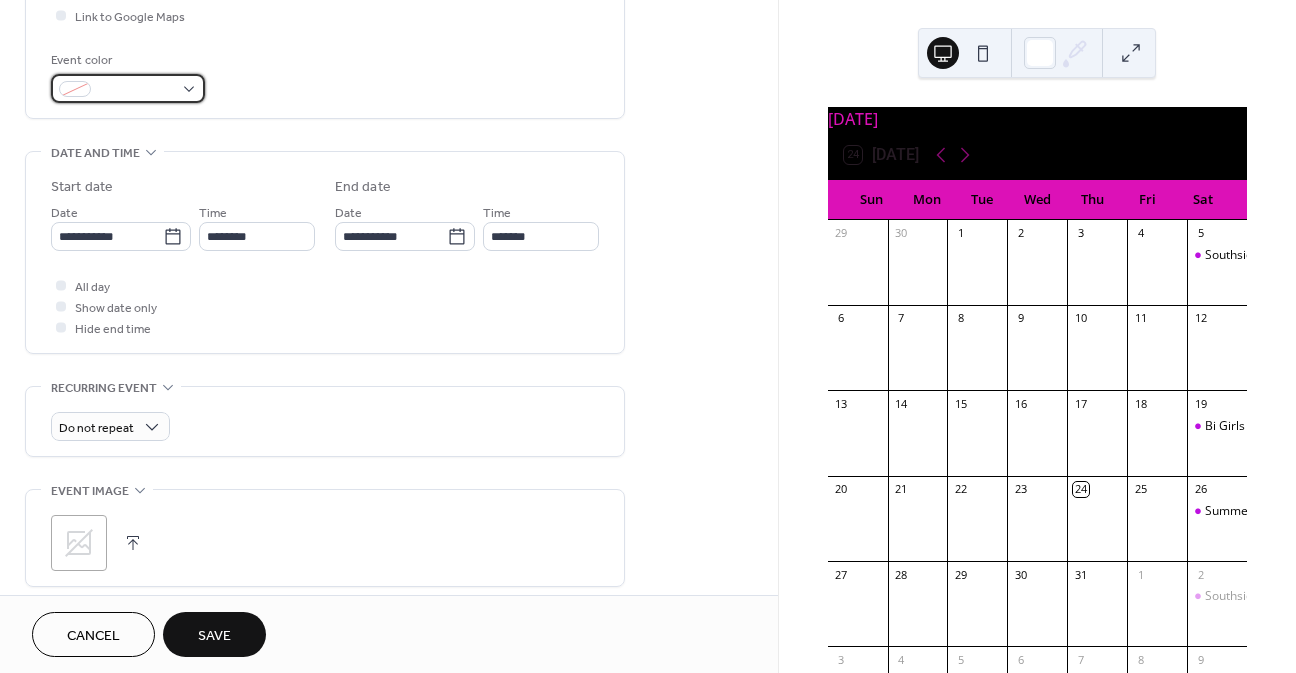 click at bounding box center [128, 88] 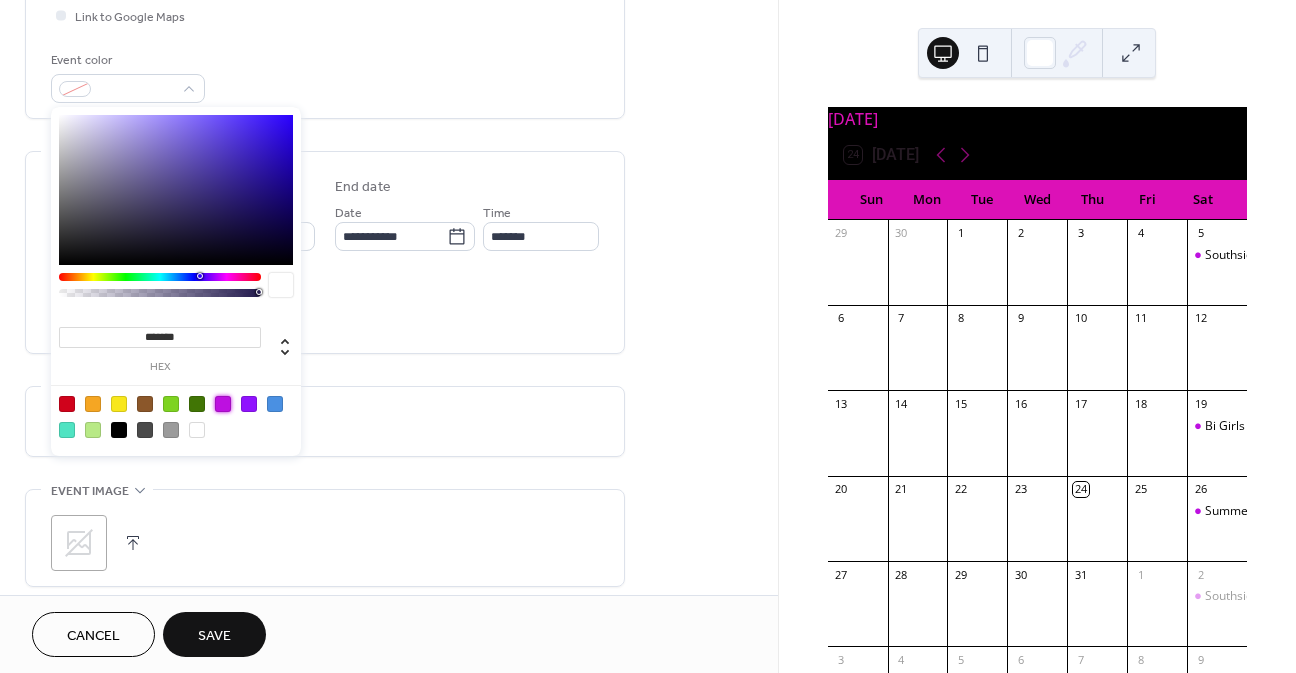 click at bounding box center (223, 404) 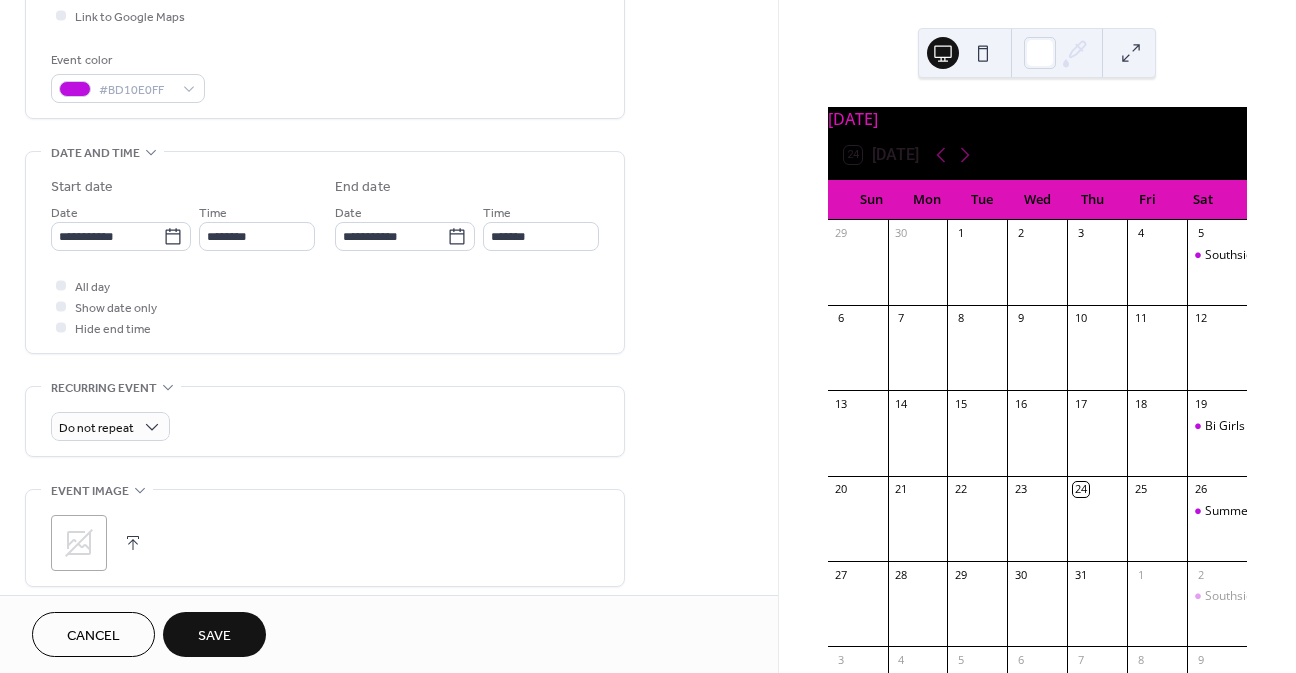 click on "**********" at bounding box center [325, -135] 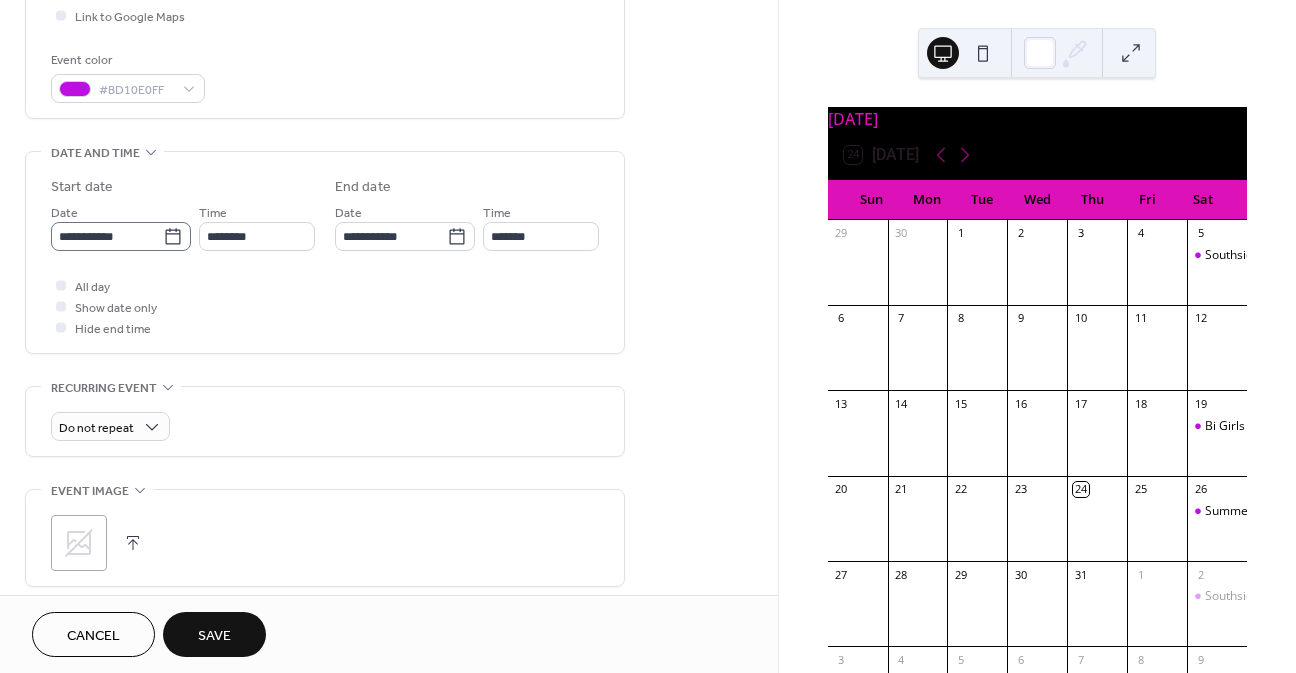 click 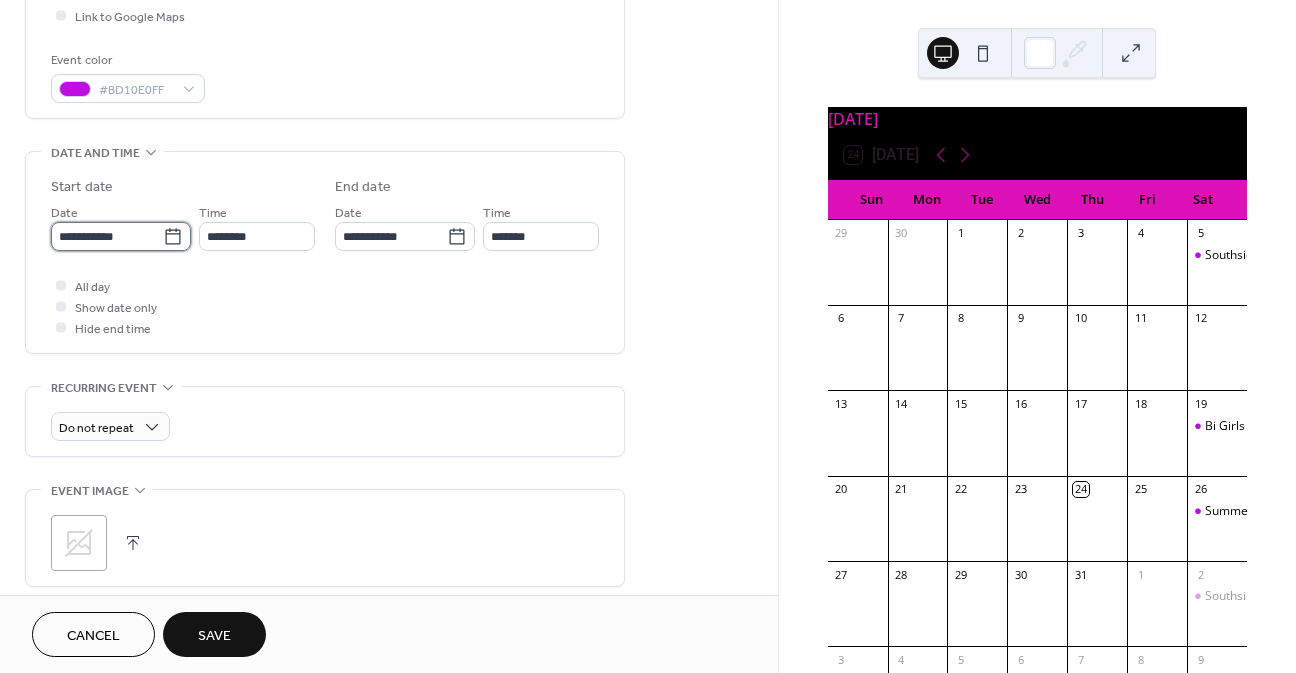 click on "**********" at bounding box center [107, 236] 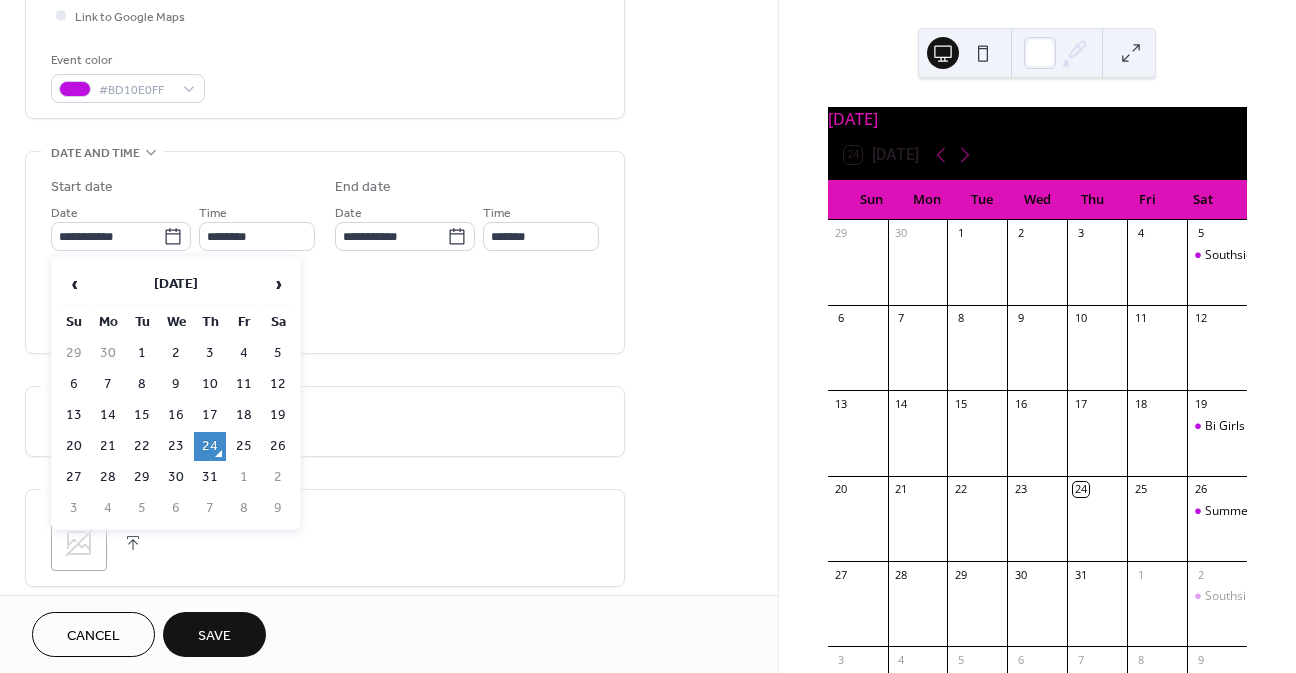 click on "‹ July 2025 › Su Mo Tu We Th Fr Sa 29 30 1 2 3 4 5 6 7 8 9 10 11 12 13 14 15 16 17 18 19 20 21 22 23 24 25 26 27 28 29 30 31 1 2 3 4 5 6 7 8 9" at bounding box center (176, 393) 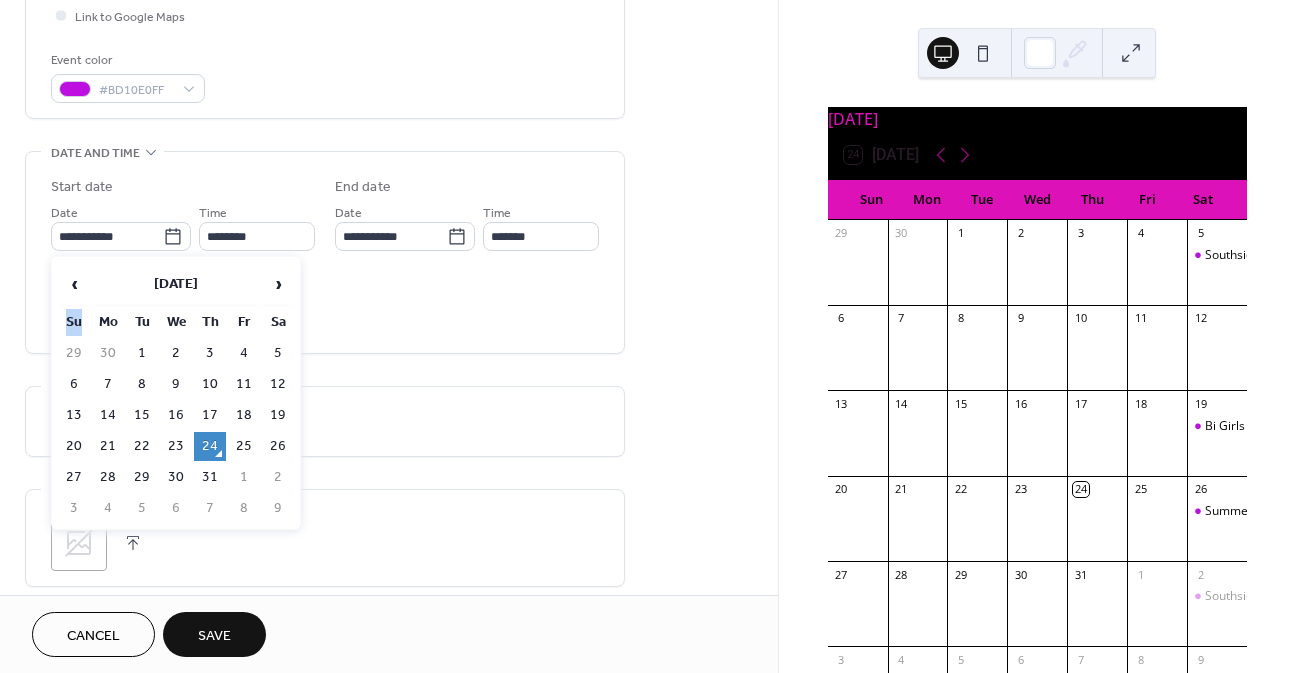 click on "‹ July 2025 › Su Mo Tu We Th Fr Sa 29 30 1 2 3 4 5 6 7 8 9 10 11 12 13 14 15 16 17 18 19 20 21 22 23 24 25 26 27 28 29 30 31 1 2 3 4 5 6 7 8 9" at bounding box center (176, 393) 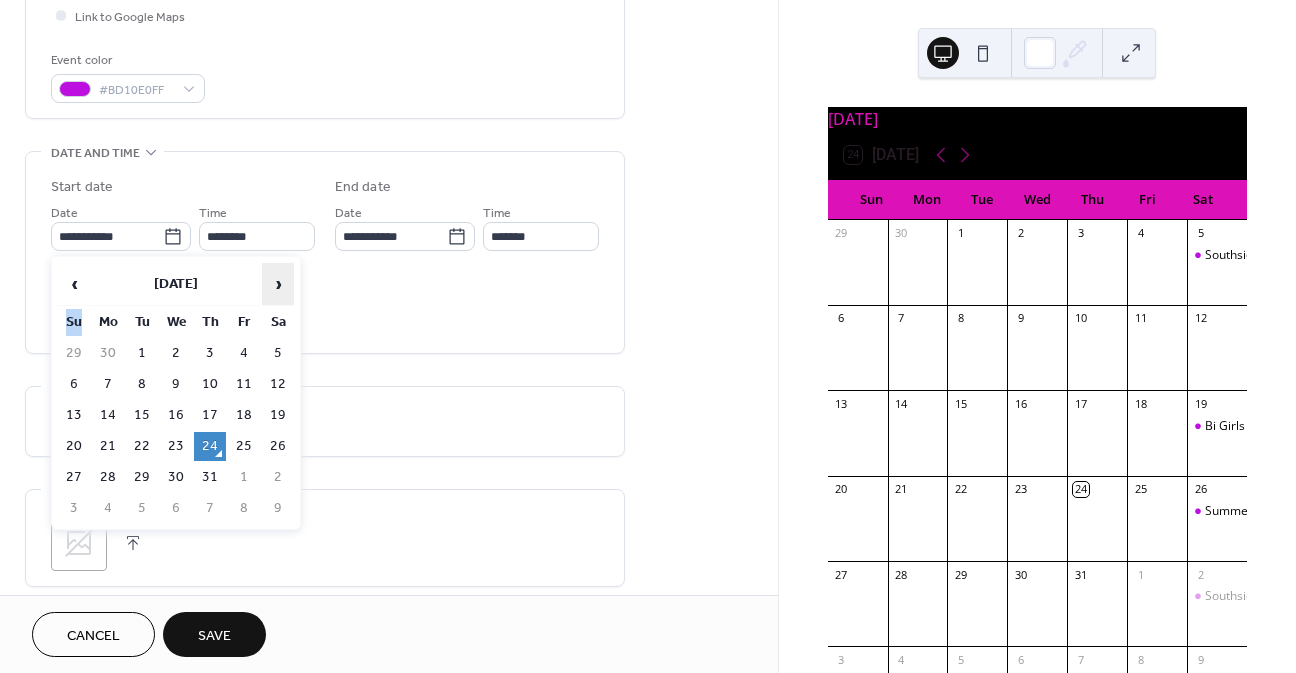 click on "›" at bounding box center [278, 284] 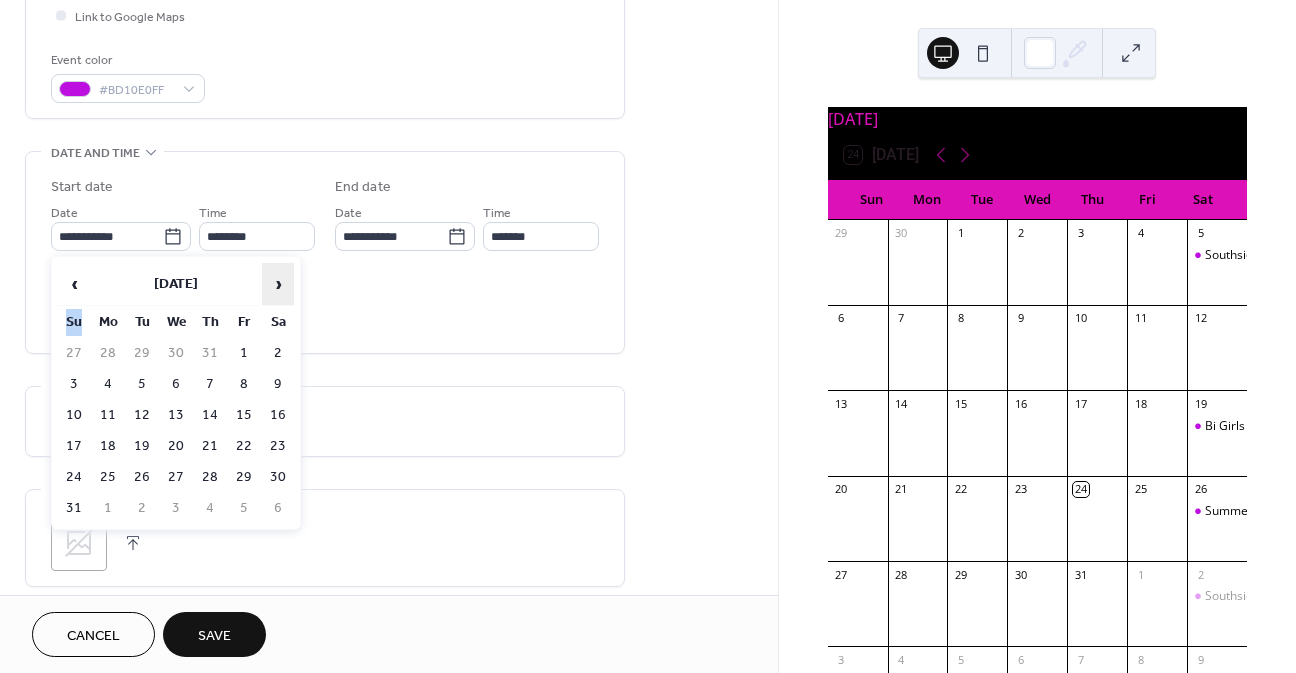 click on "›" at bounding box center [278, 284] 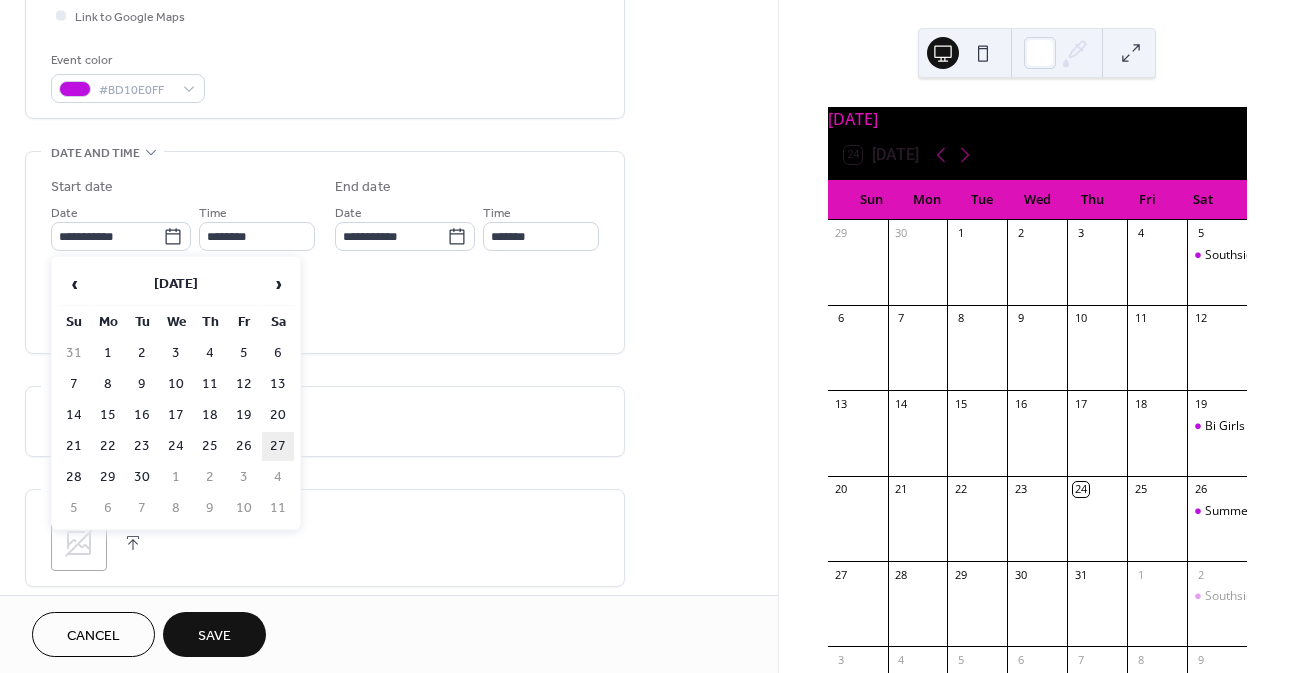 click on "‹ September 2025 › Su Mo Tu We Th Fr Sa 31 1 2 3 4 5 6 7 8 9 10 11 12 13 14 15 16 17 18 19 20 21 22 23 24 25 26 27 28 29 30 1 2 3 4 5 6 7 8 9 10 11" at bounding box center (176, 393) 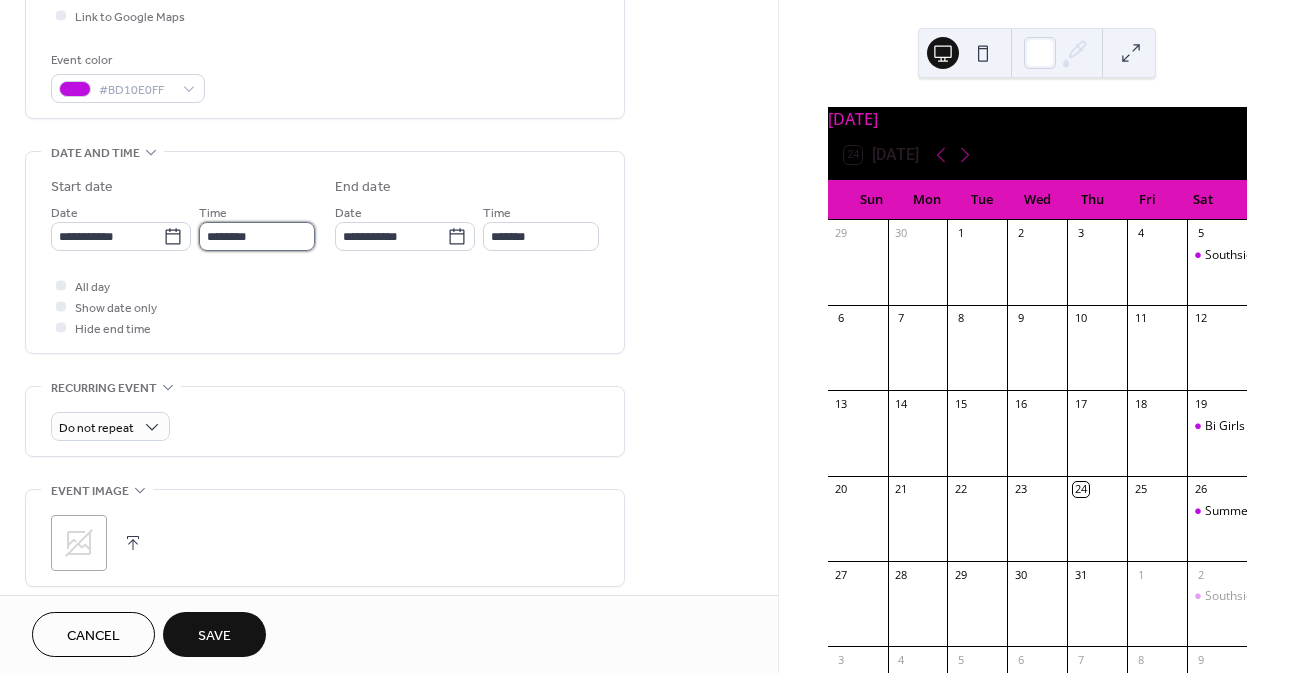 click on "********" at bounding box center [257, 236] 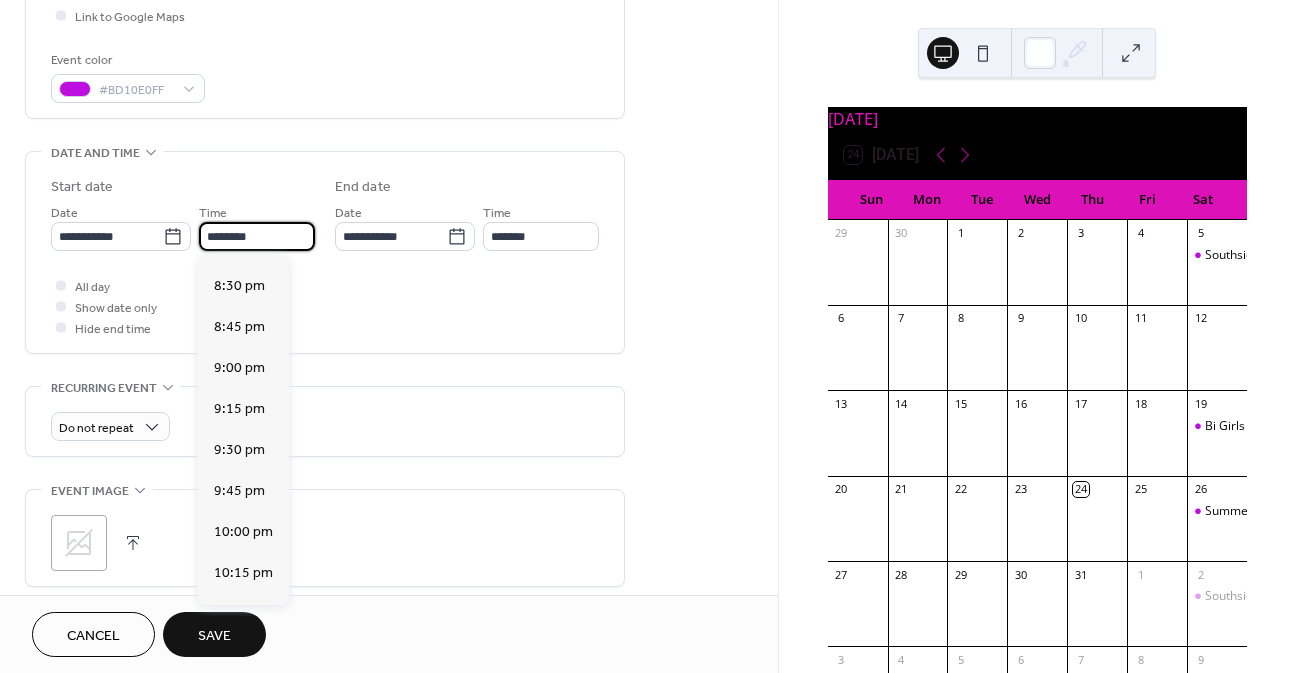 scroll, scrollTop: 3338, scrollLeft: 0, axis: vertical 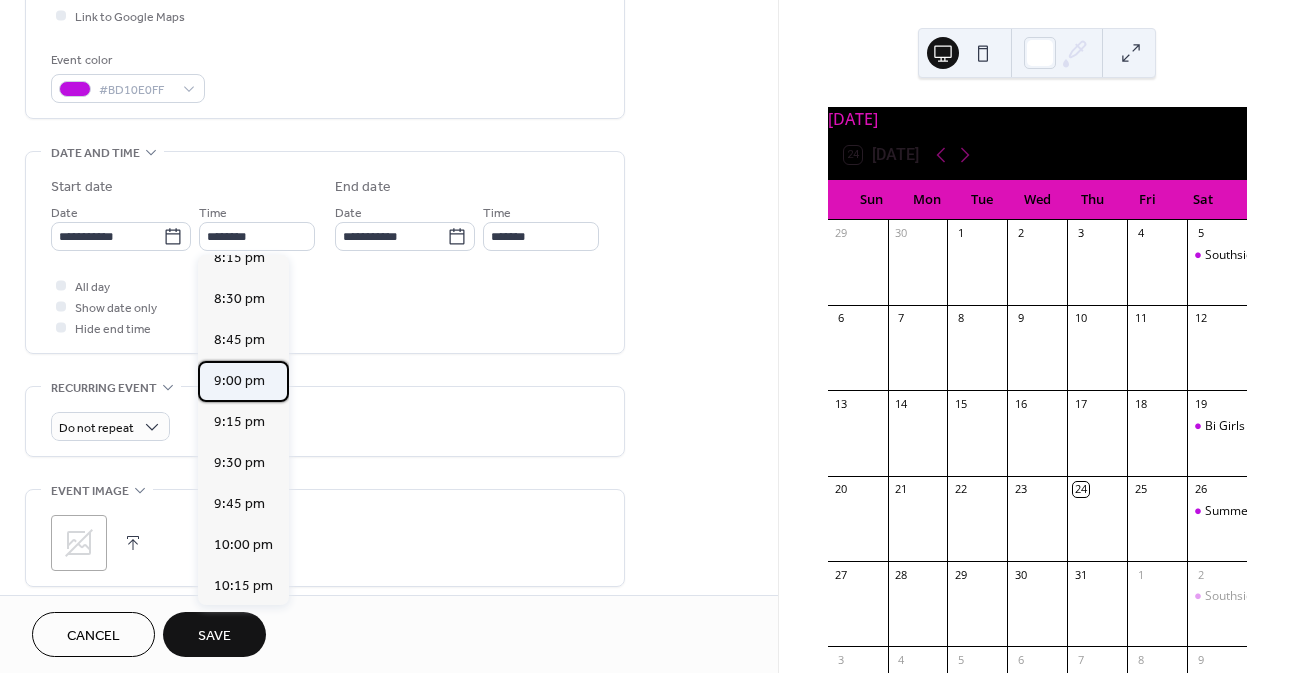 click on "9:00 pm" at bounding box center [243, 381] 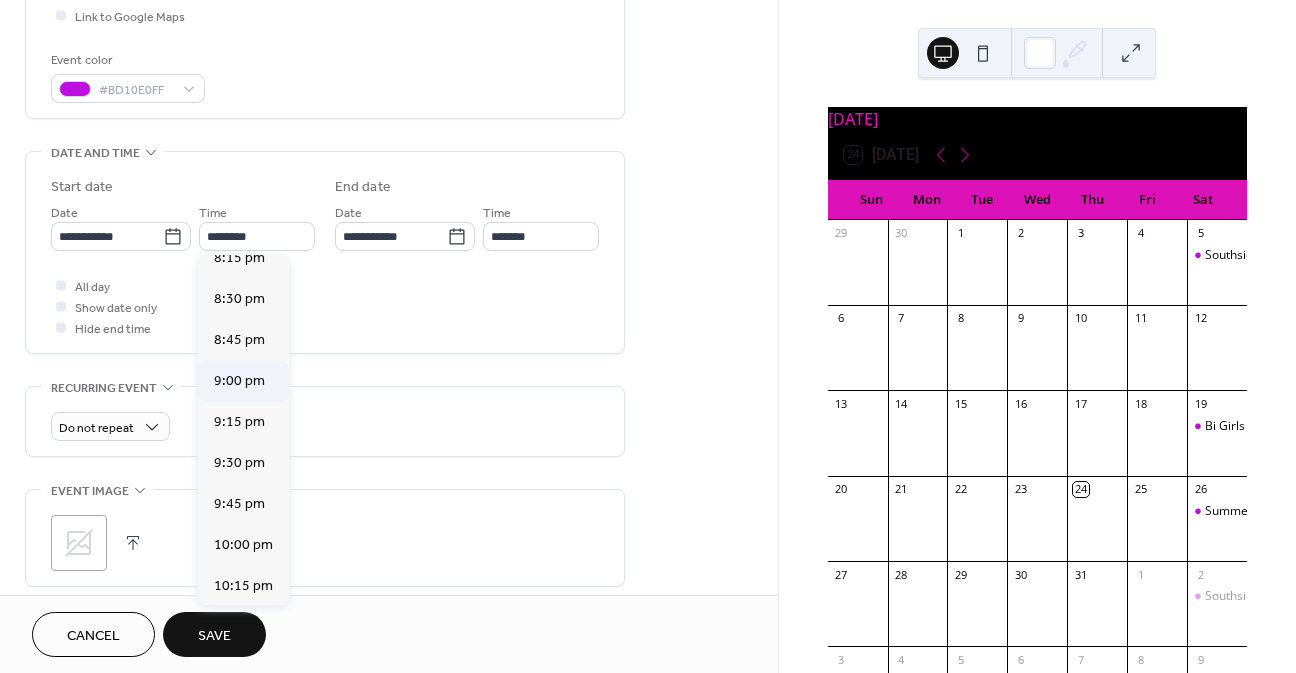 type on "*******" 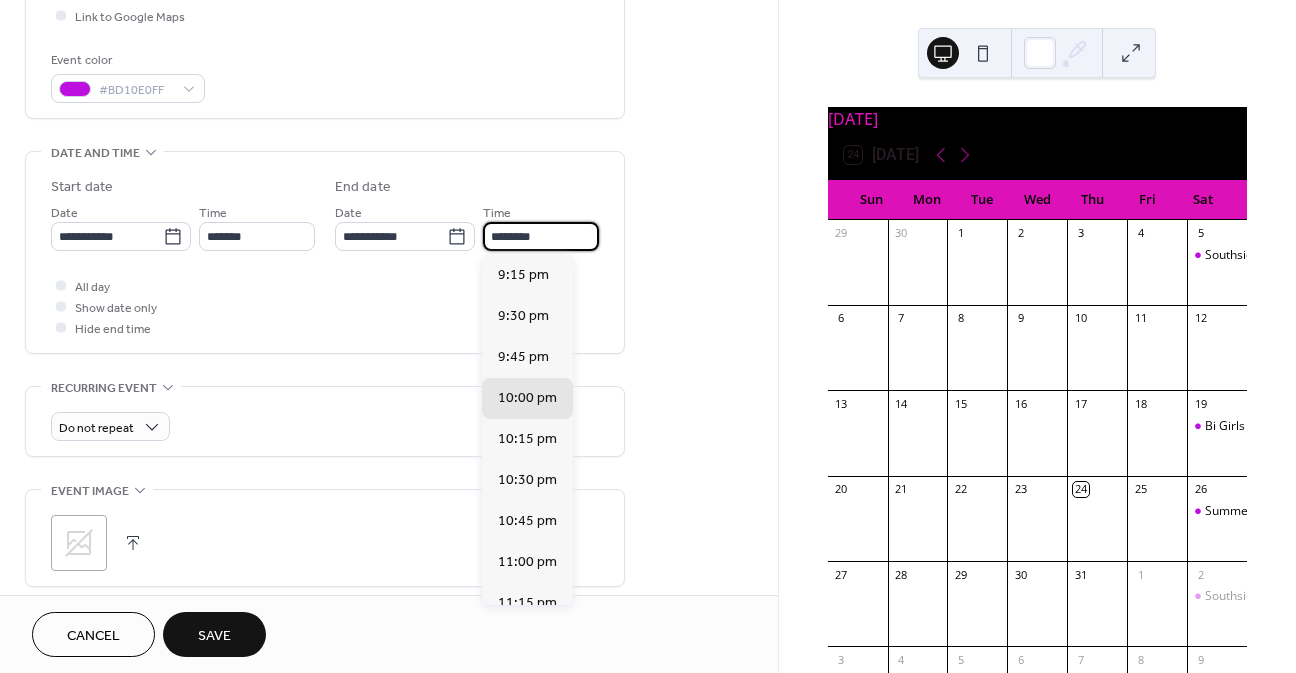 click on "********" at bounding box center [541, 236] 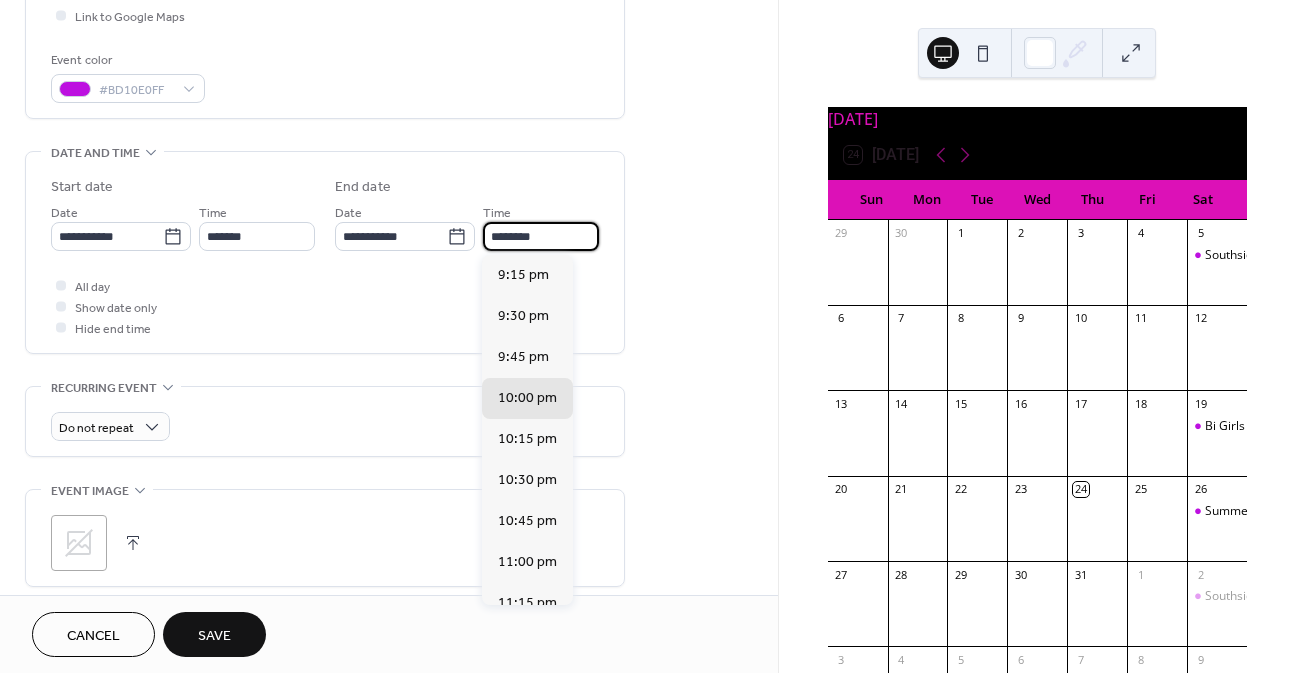 click on "********" at bounding box center [541, 236] 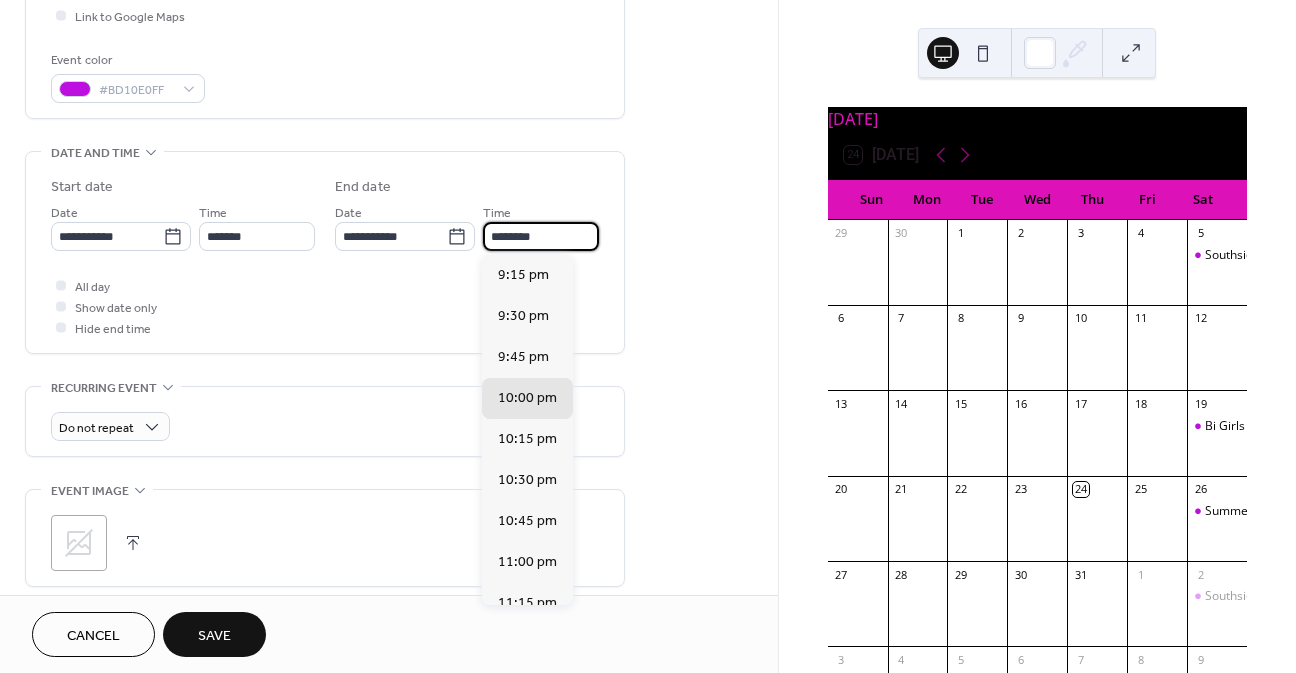 click on "********" at bounding box center (541, 236) 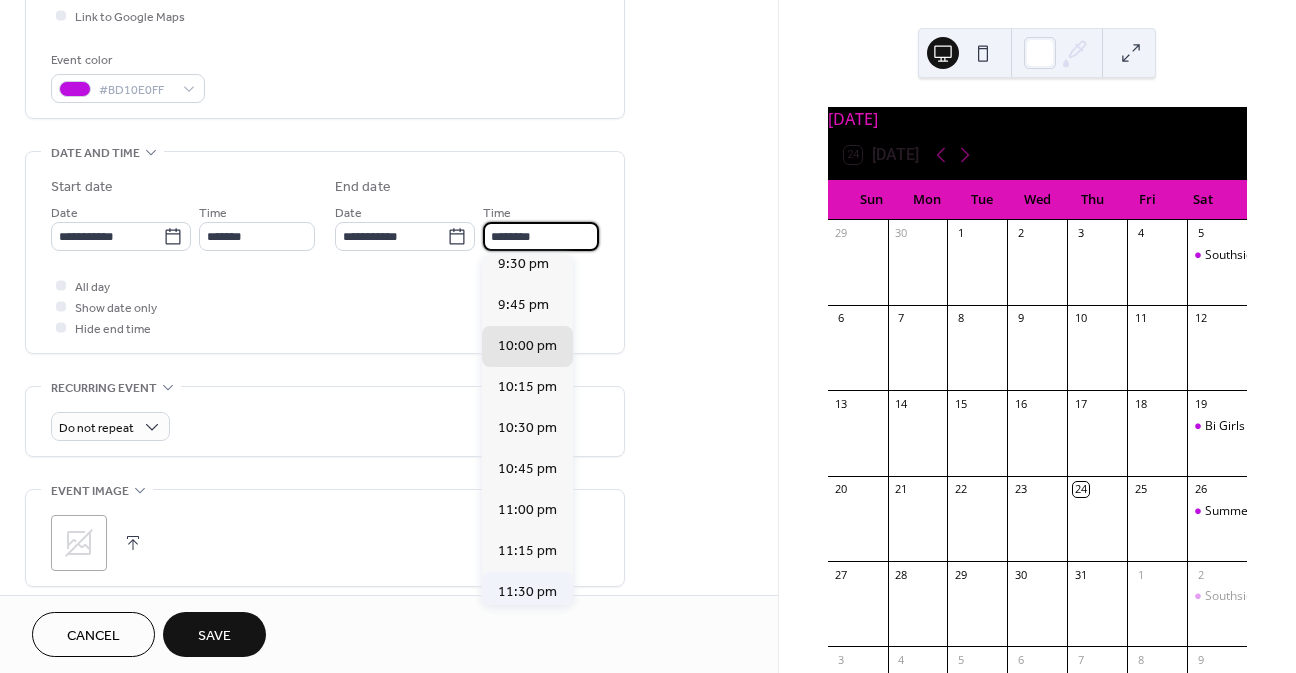 scroll, scrollTop: 0, scrollLeft: 0, axis: both 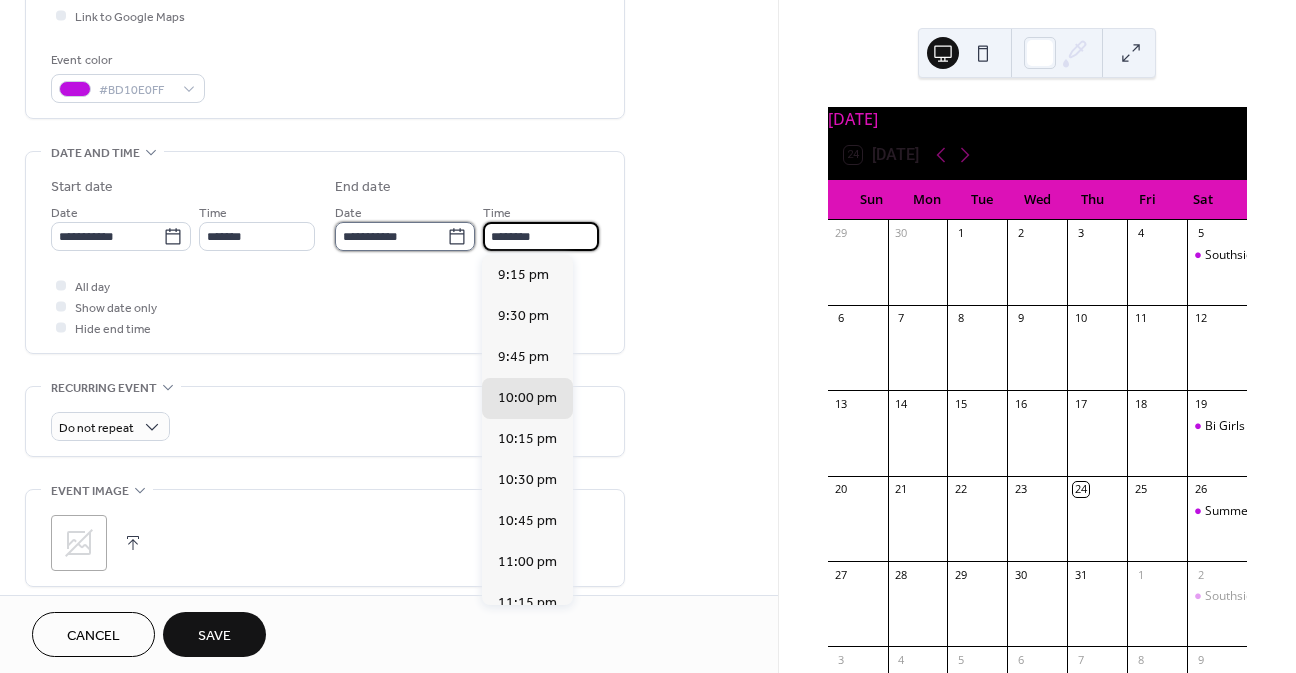 click on "**********" at bounding box center [391, 236] 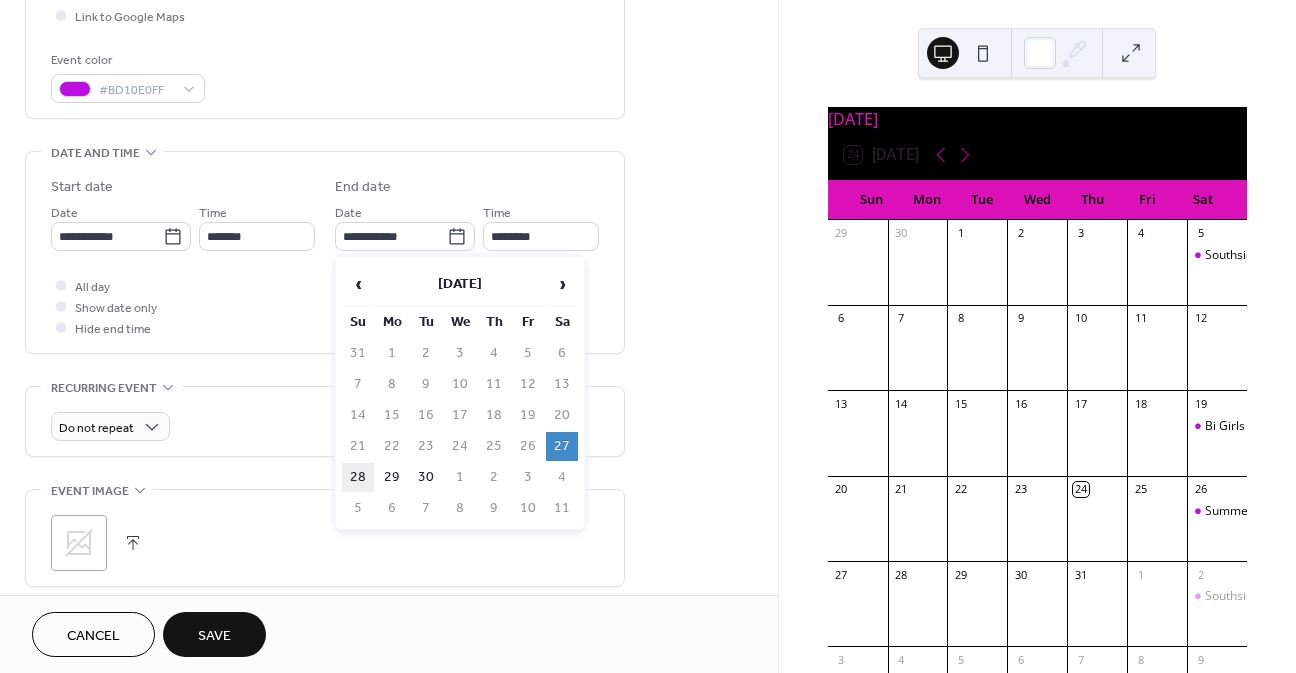 click on "28" at bounding box center (358, 477) 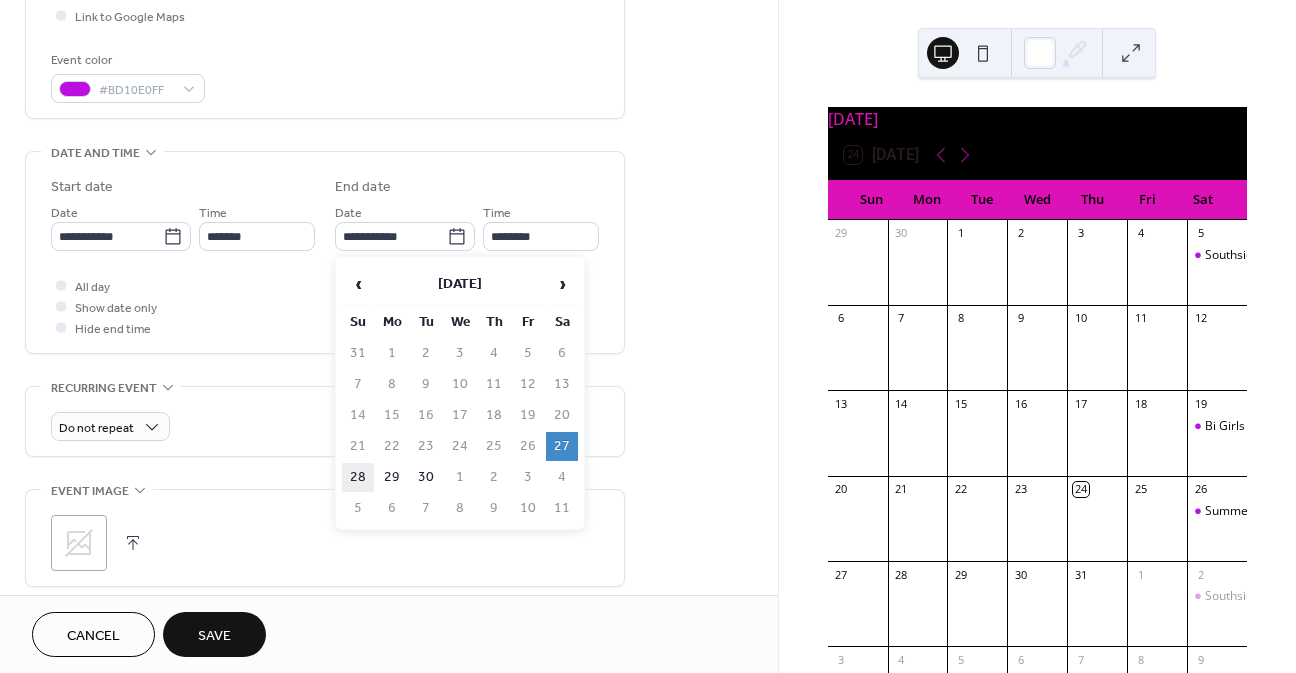 type on "**********" 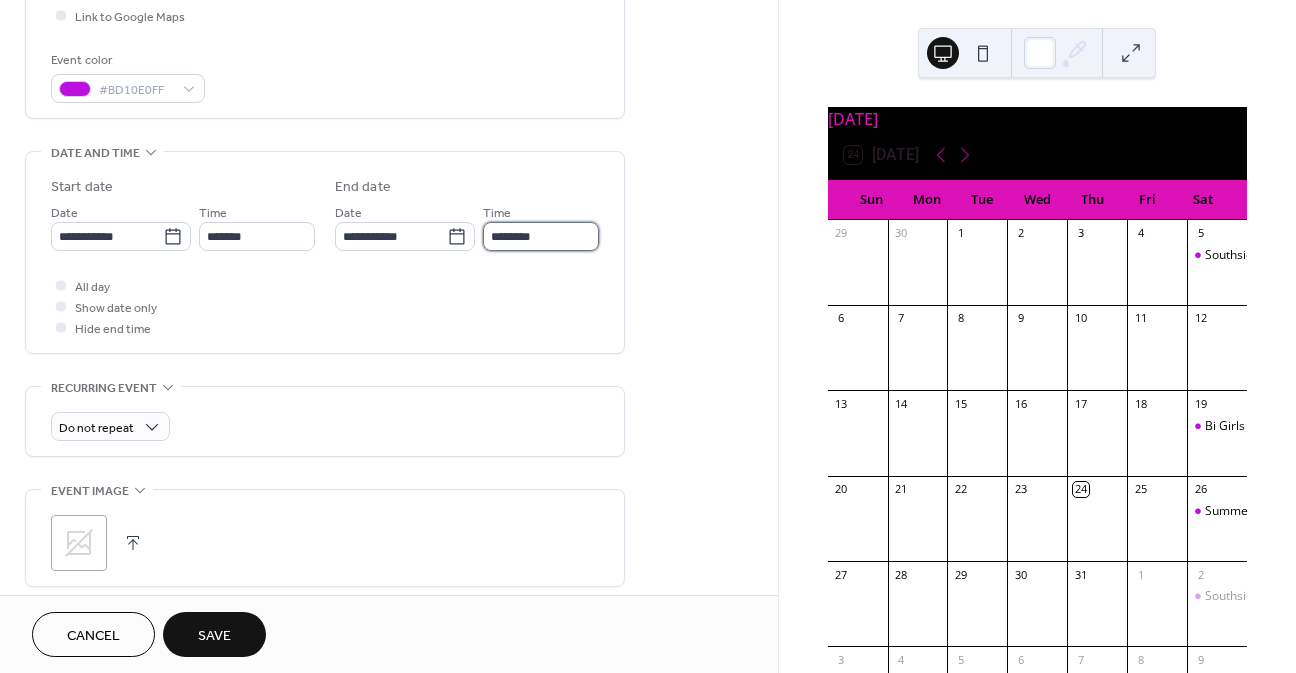 click on "********" at bounding box center [541, 236] 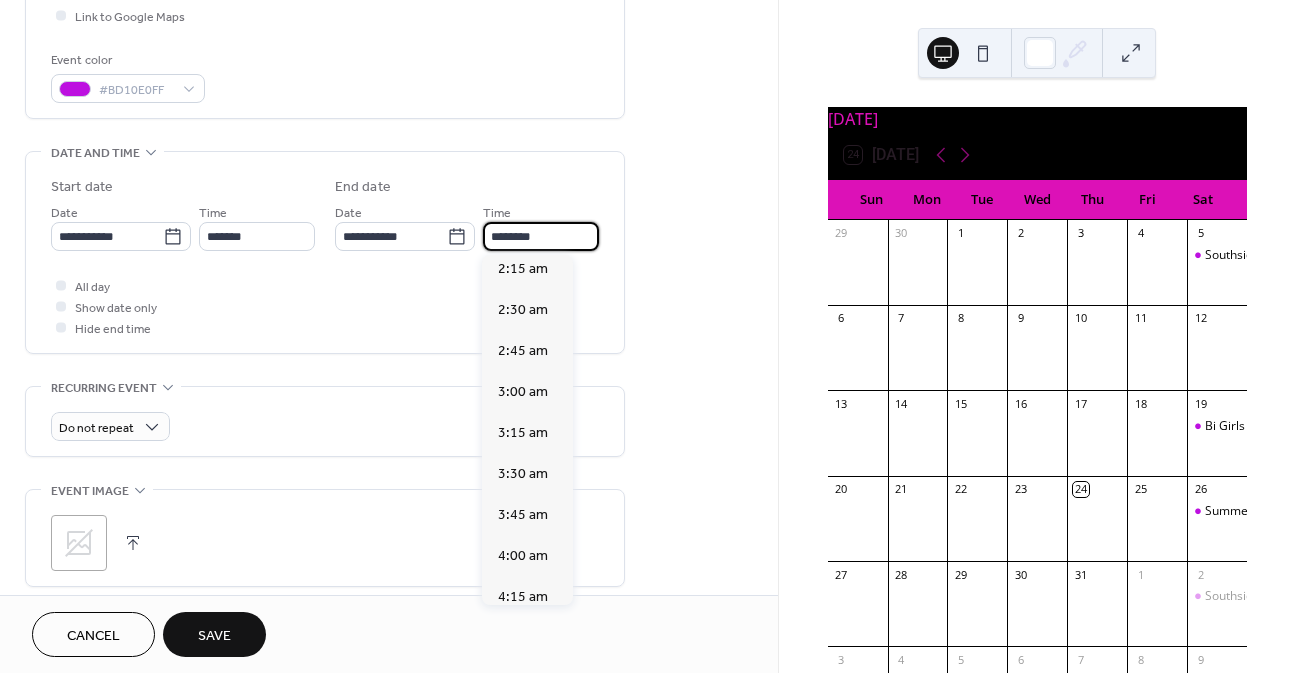 scroll, scrollTop: 338, scrollLeft: 0, axis: vertical 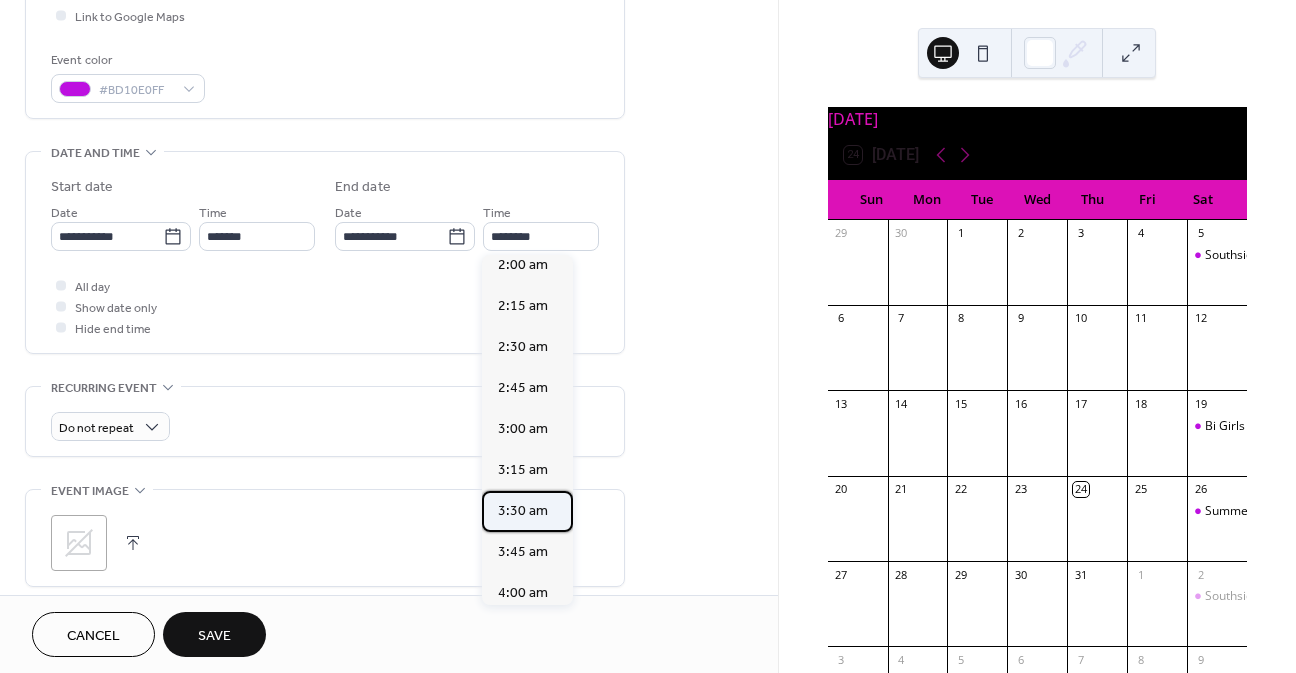 click on "3:30 am" at bounding box center [523, 511] 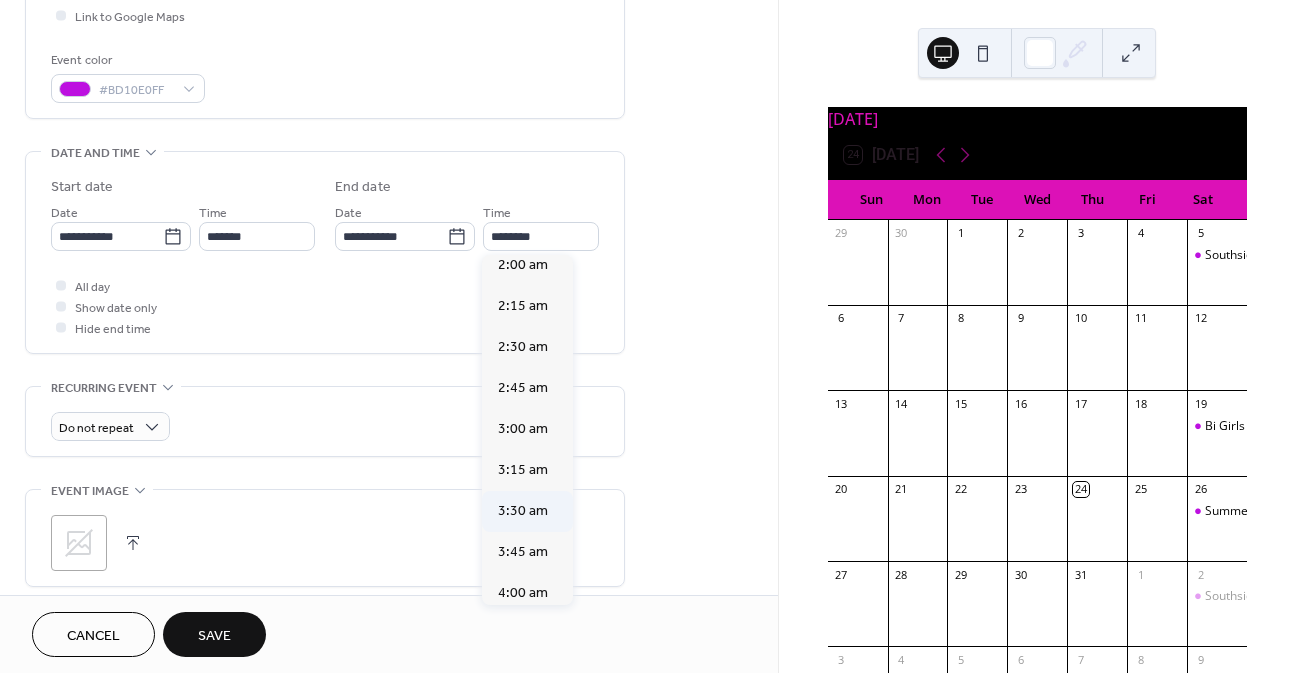 type on "*******" 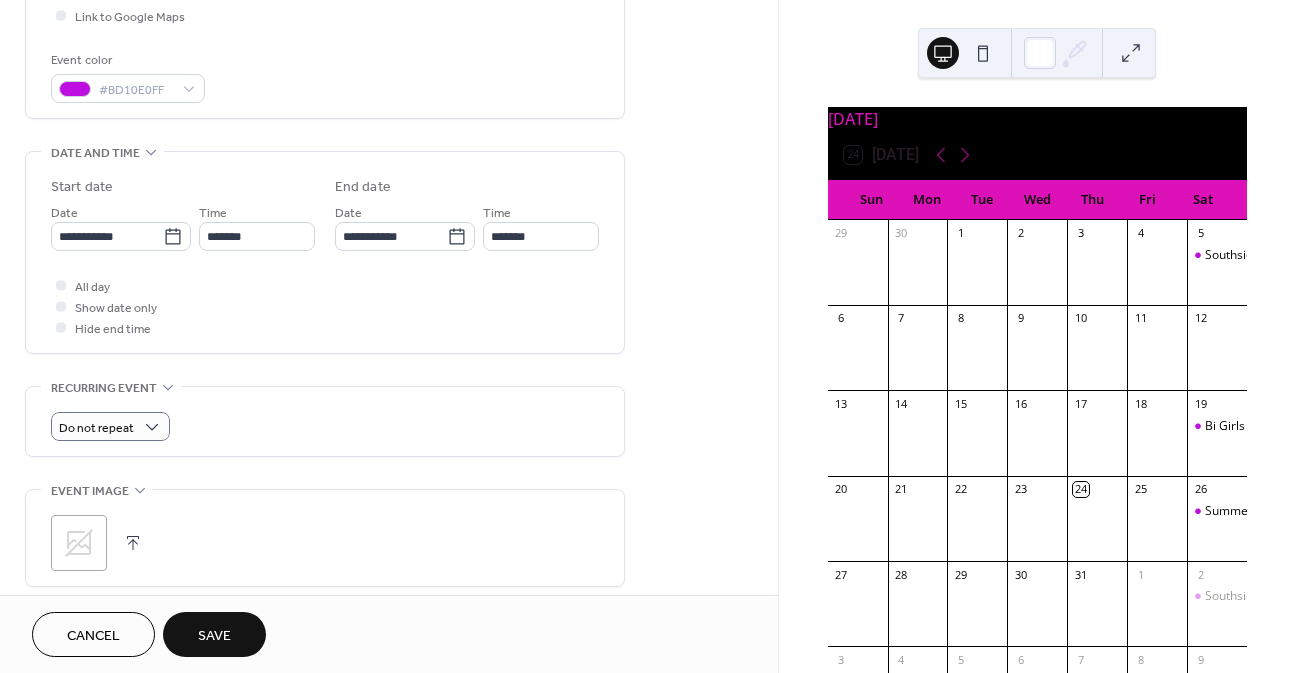 click on "Do not repeat" at bounding box center (325, 421) 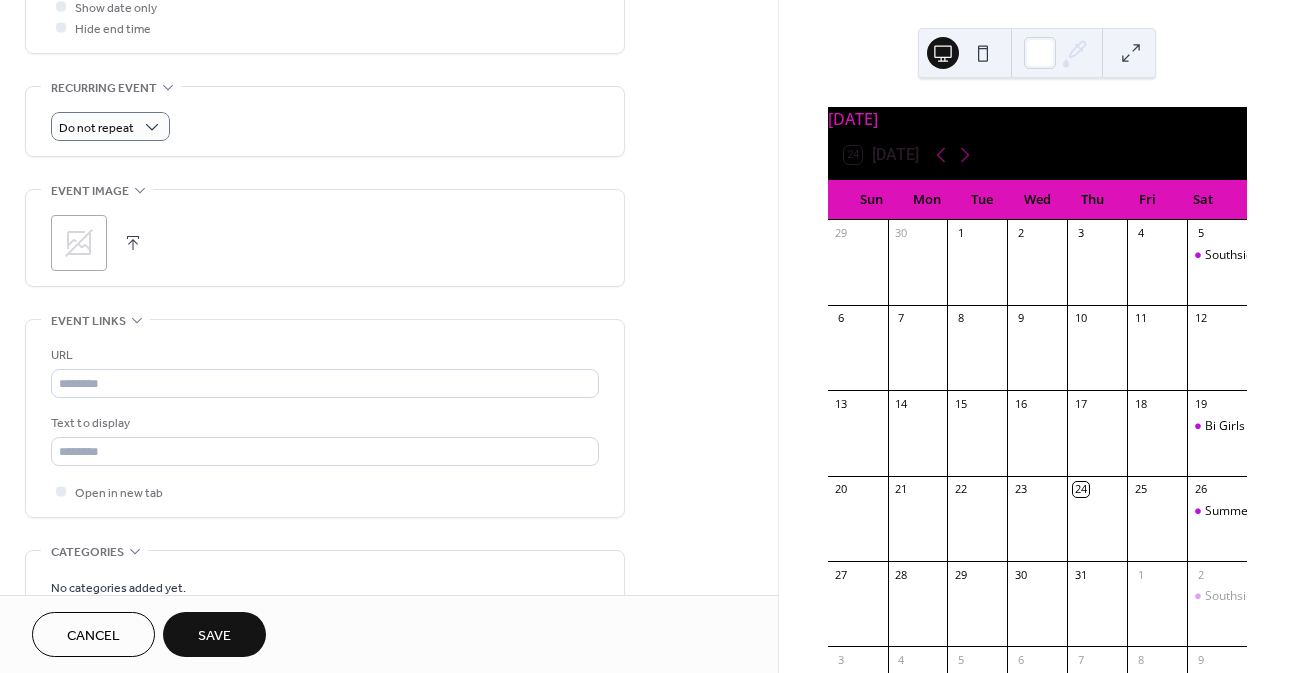 click 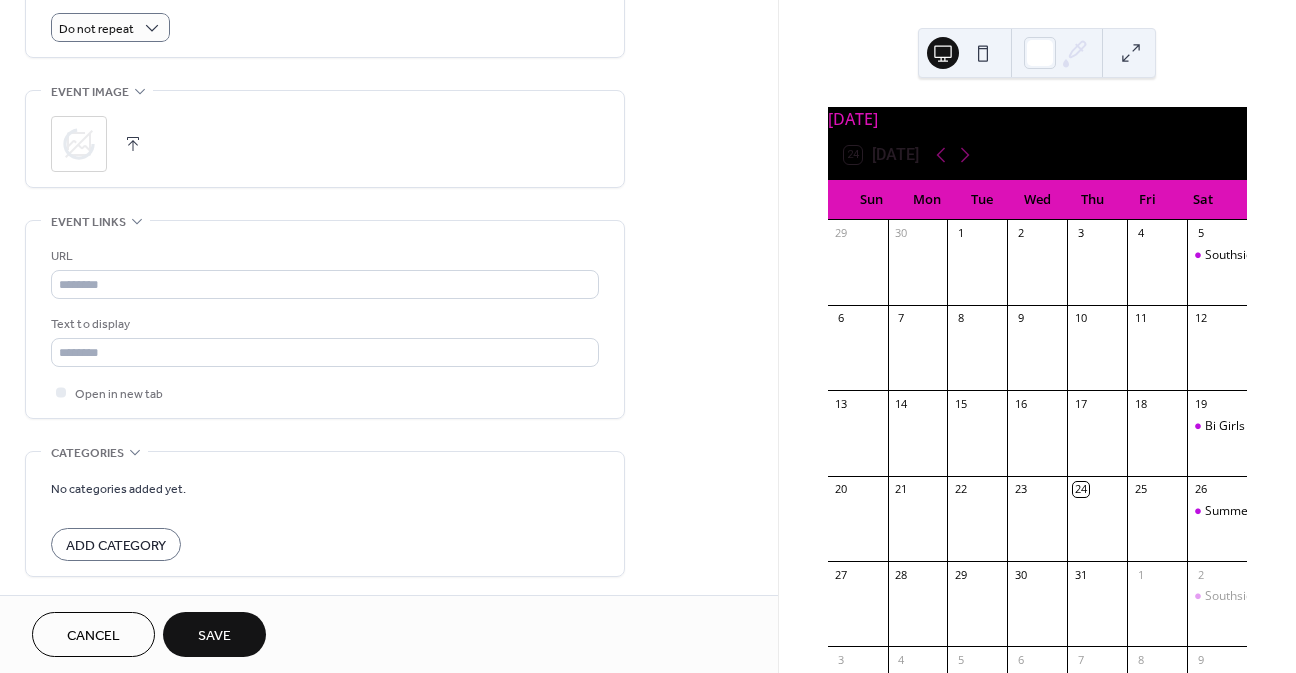 scroll, scrollTop: 900, scrollLeft: 0, axis: vertical 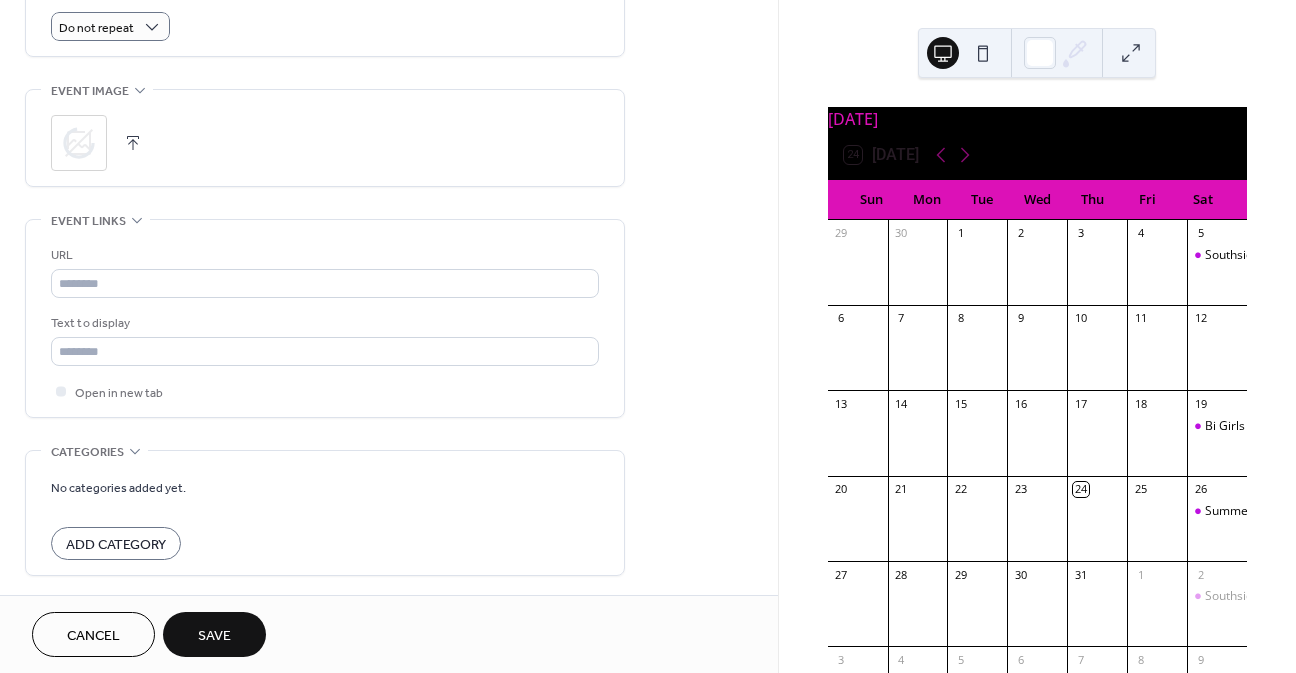 click on "URL" at bounding box center [325, 271] 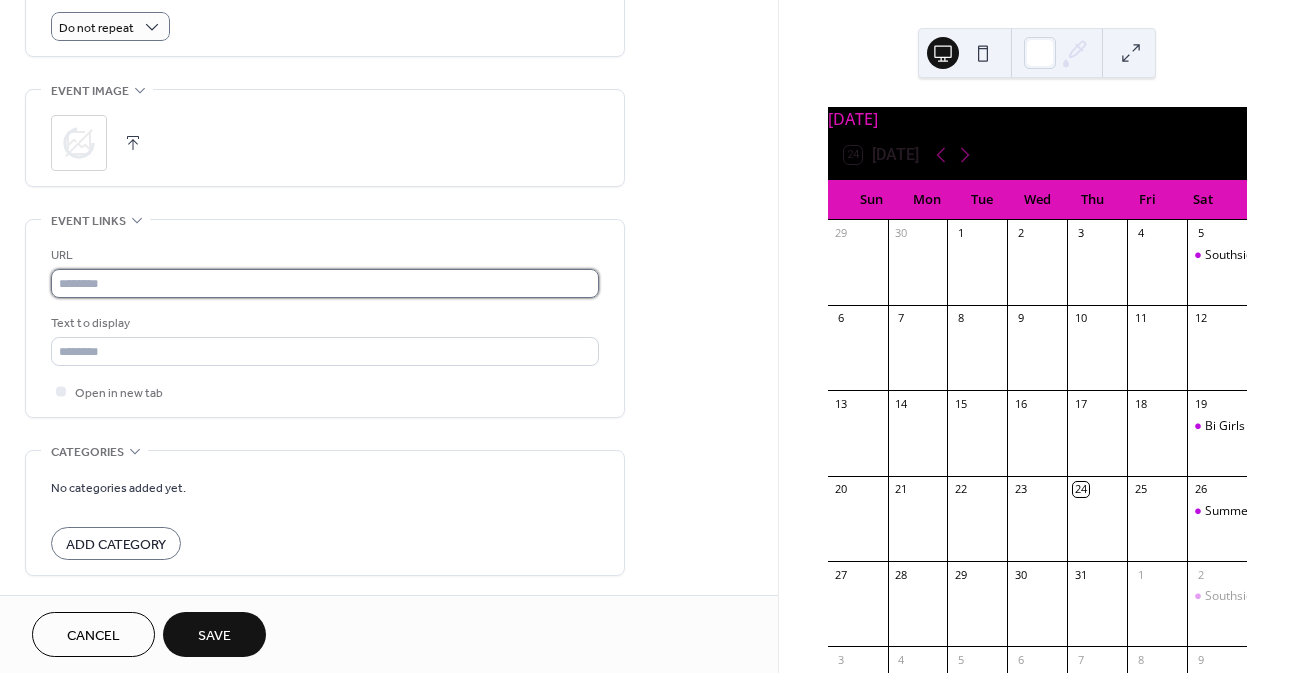 click at bounding box center [325, 283] 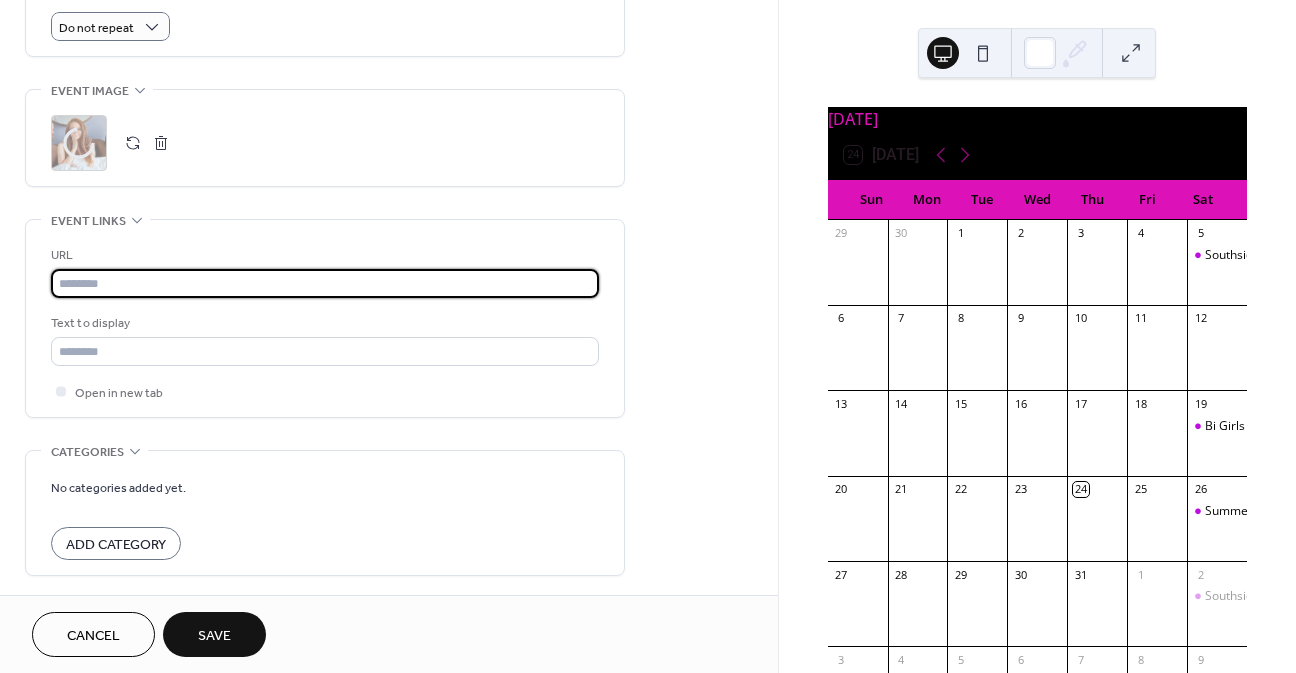 type on "**********" 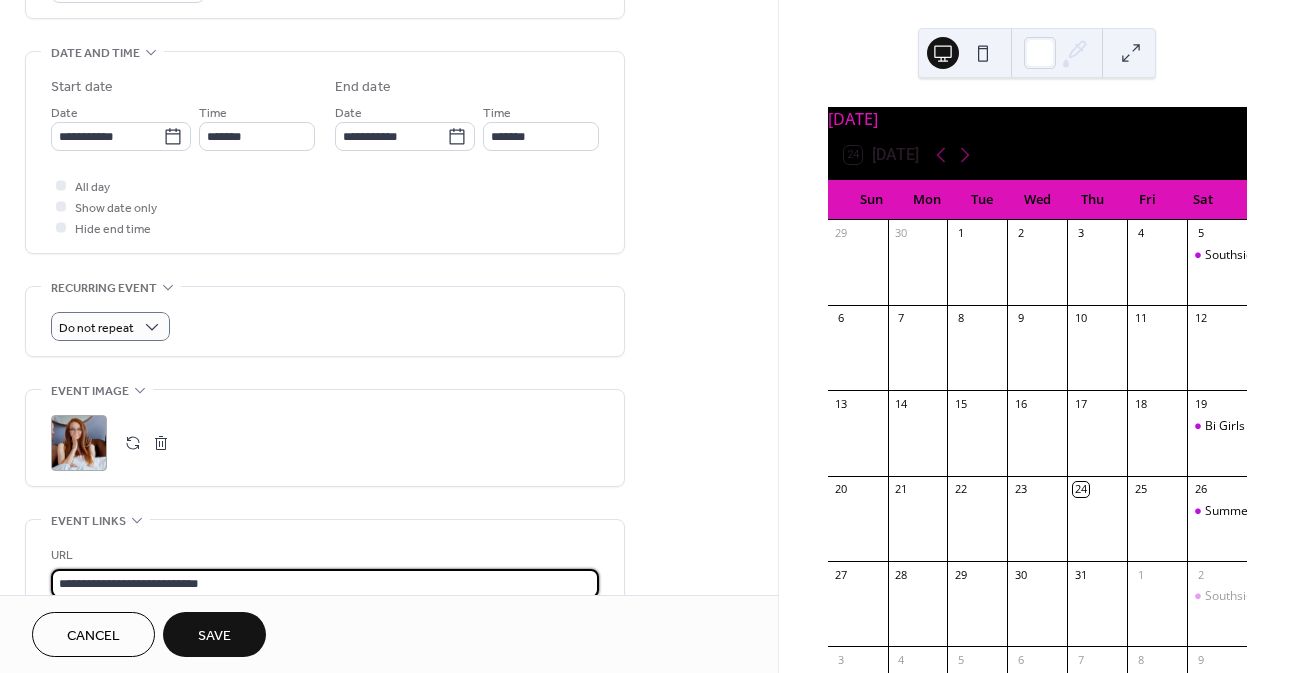 scroll, scrollTop: 1042, scrollLeft: 0, axis: vertical 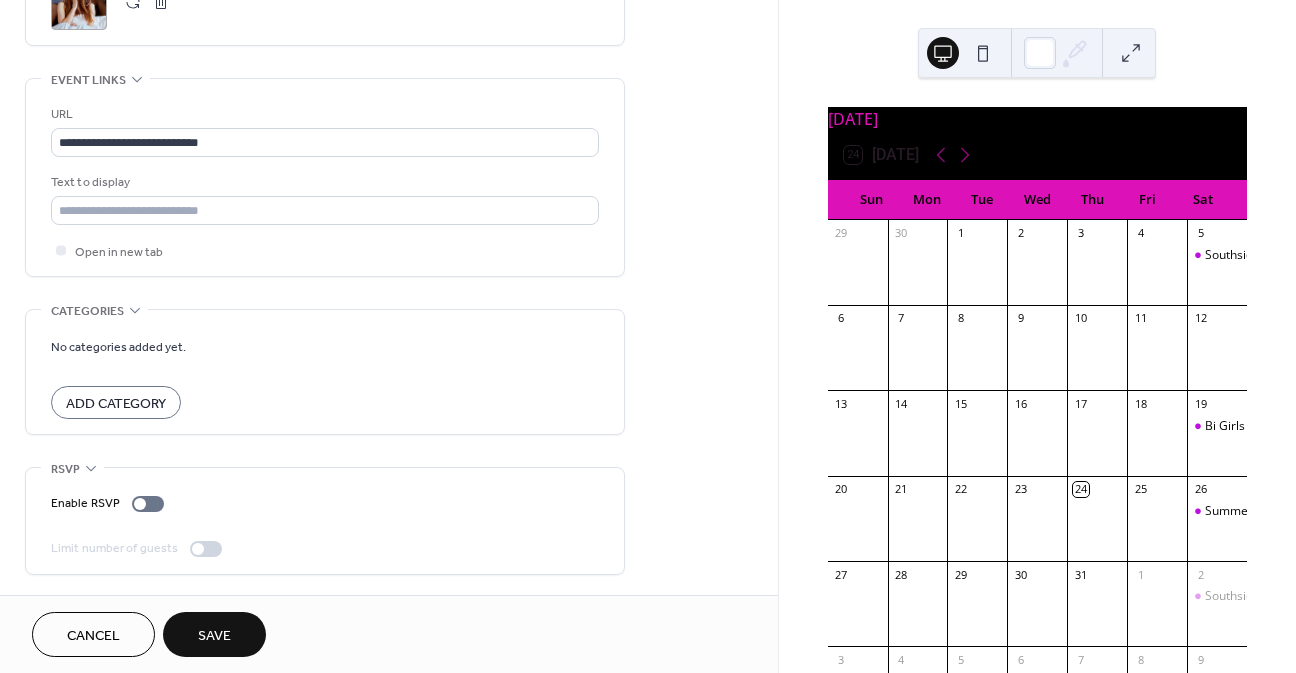 click on "Save" at bounding box center [214, 636] 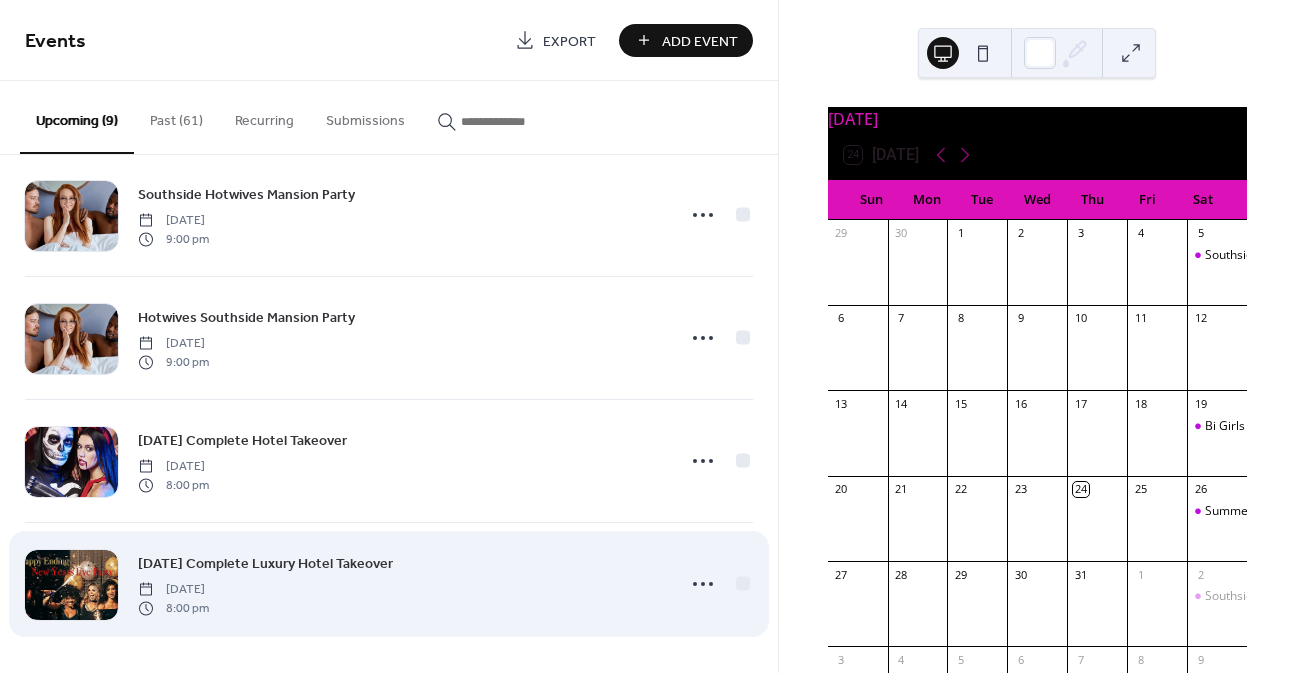scroll, scrollTop: 648, scrollLeft: 0, axis: vertical 